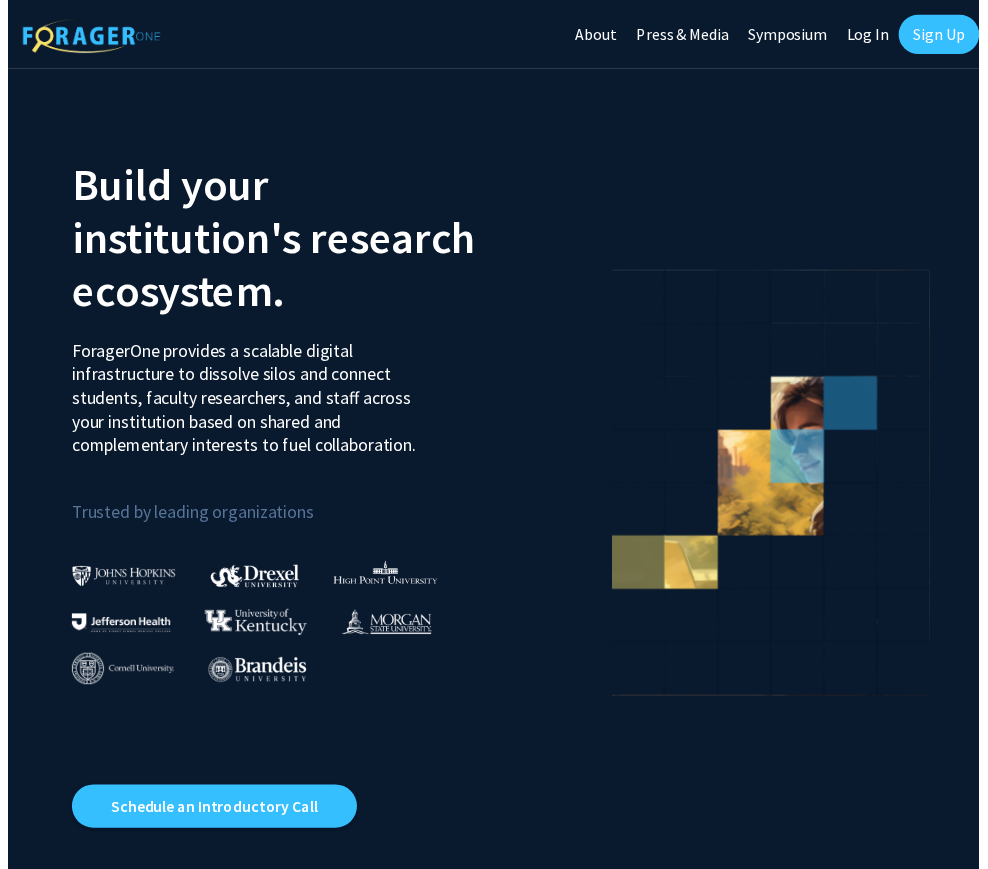 scroll, scrollTop: 0, scrollLeft: 0, axis: both 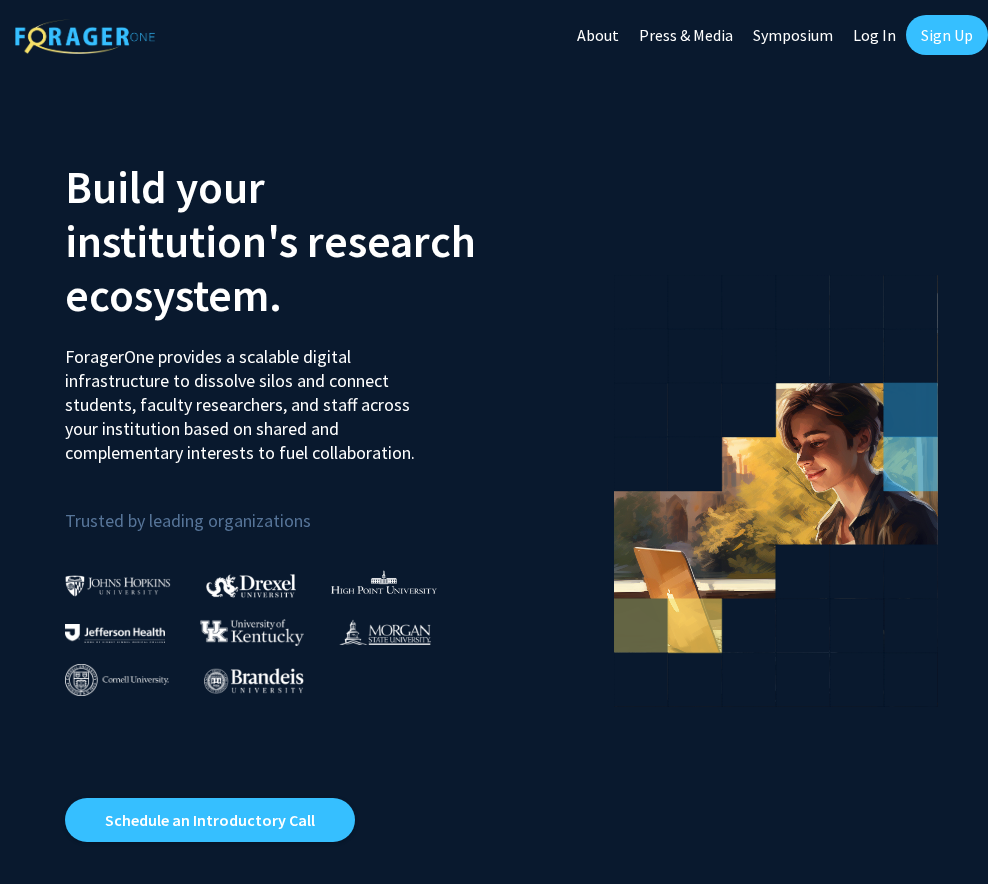 click on "Press & Media" 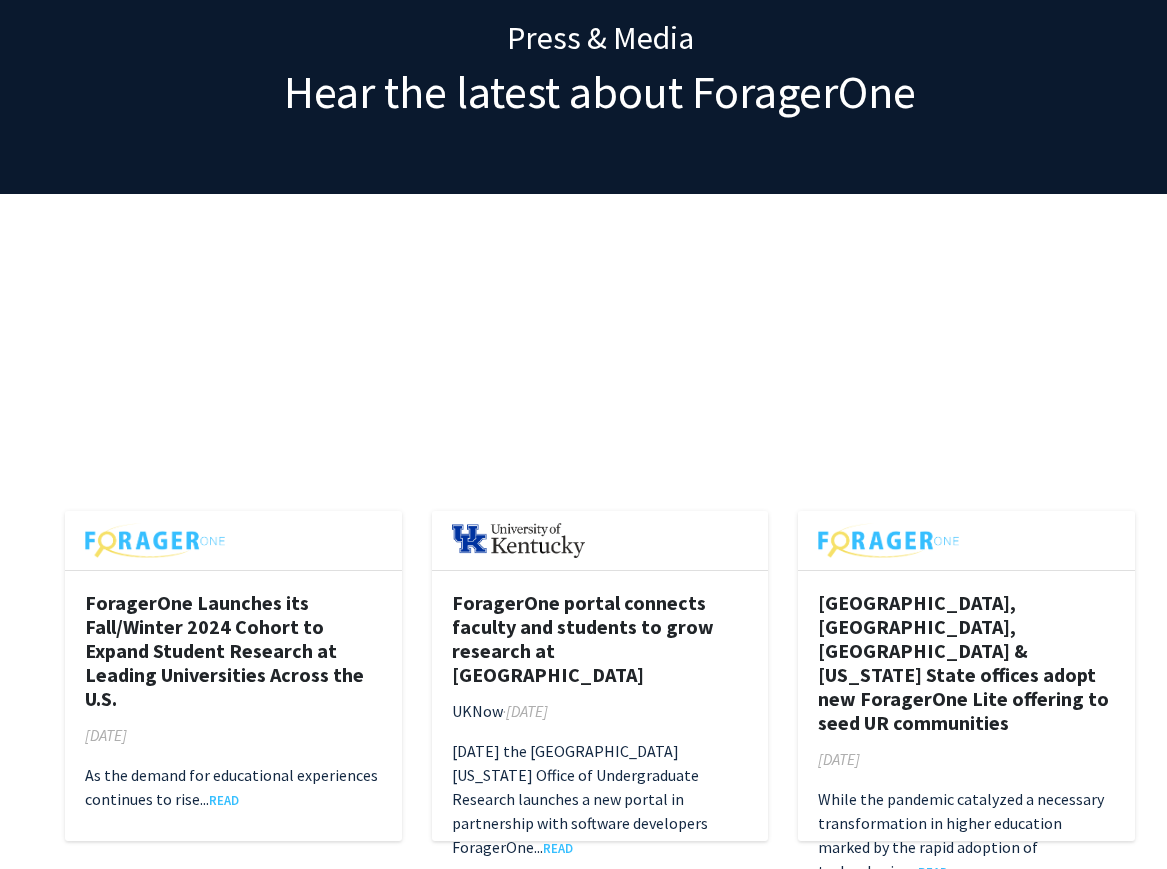 scroll, scrollTop: 0, scrollLeft: 0, axis: both 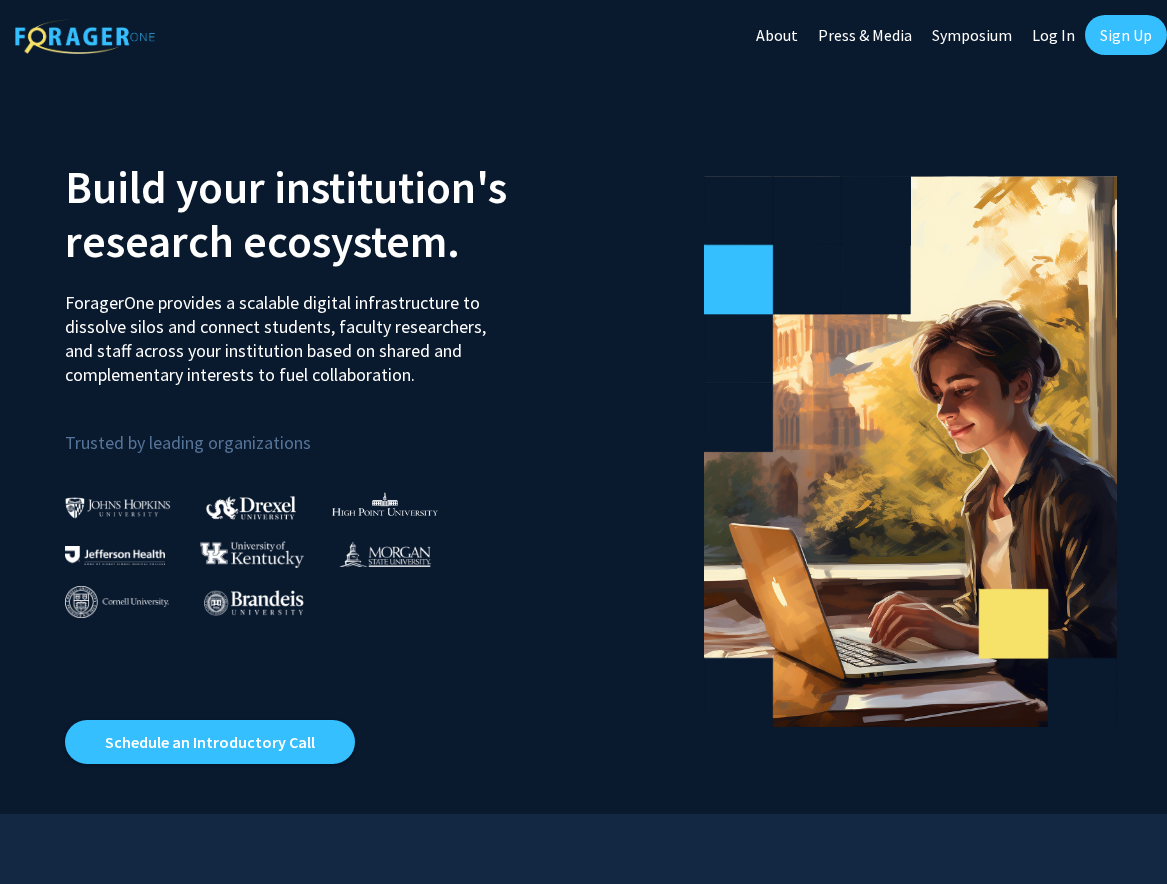 click on "Build your institution's research ecosystem.  ForagerOne provides a scalable digital infrastructure to dissolve silos and connect students, faculty researchers, and staff across your institution based on shared and complementary interests to fuel collaboration.  Trusted by leading organizations Schedule an Introductory Call" 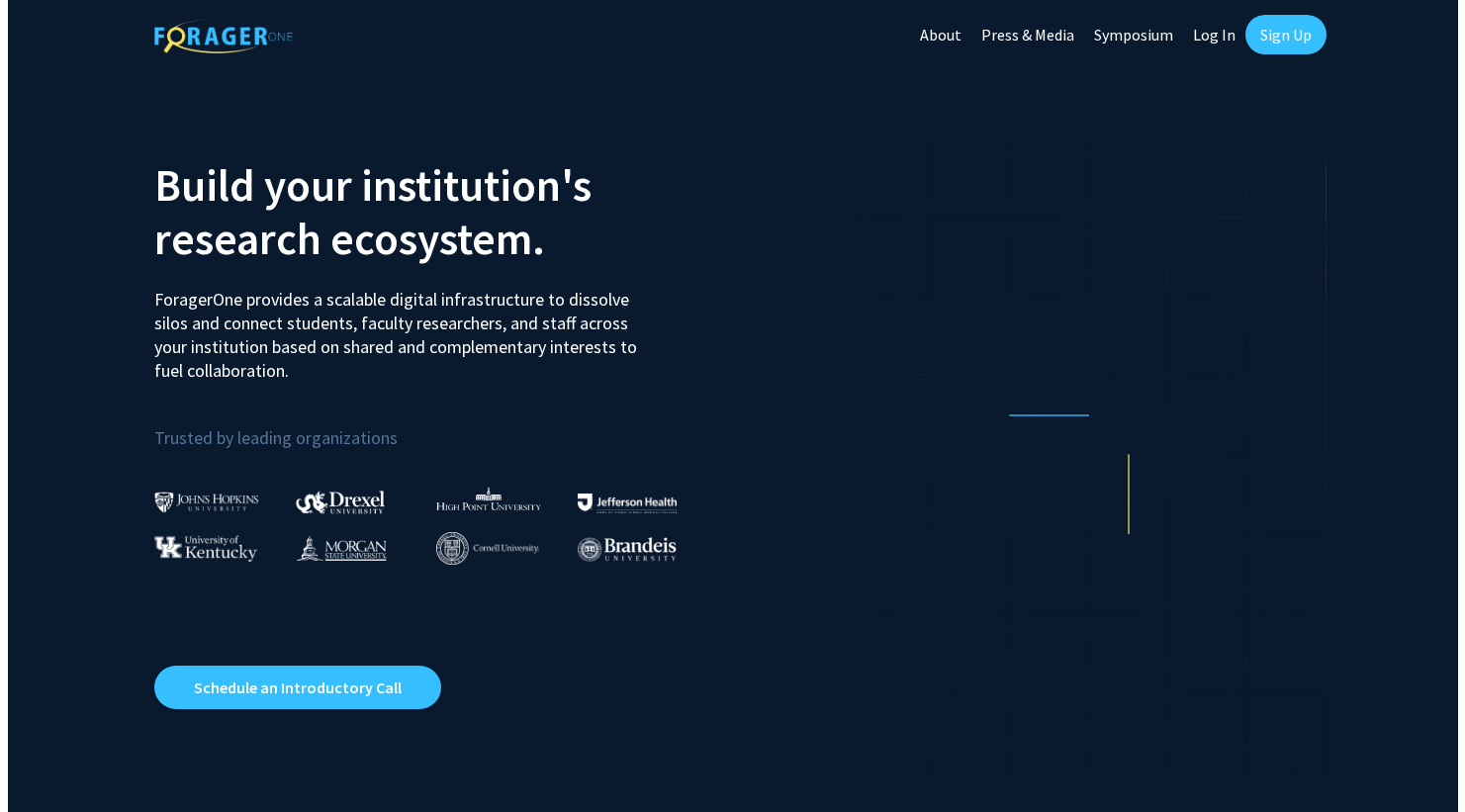 scroll, scrollTop: 0, scrollLeft: 0, axis: both 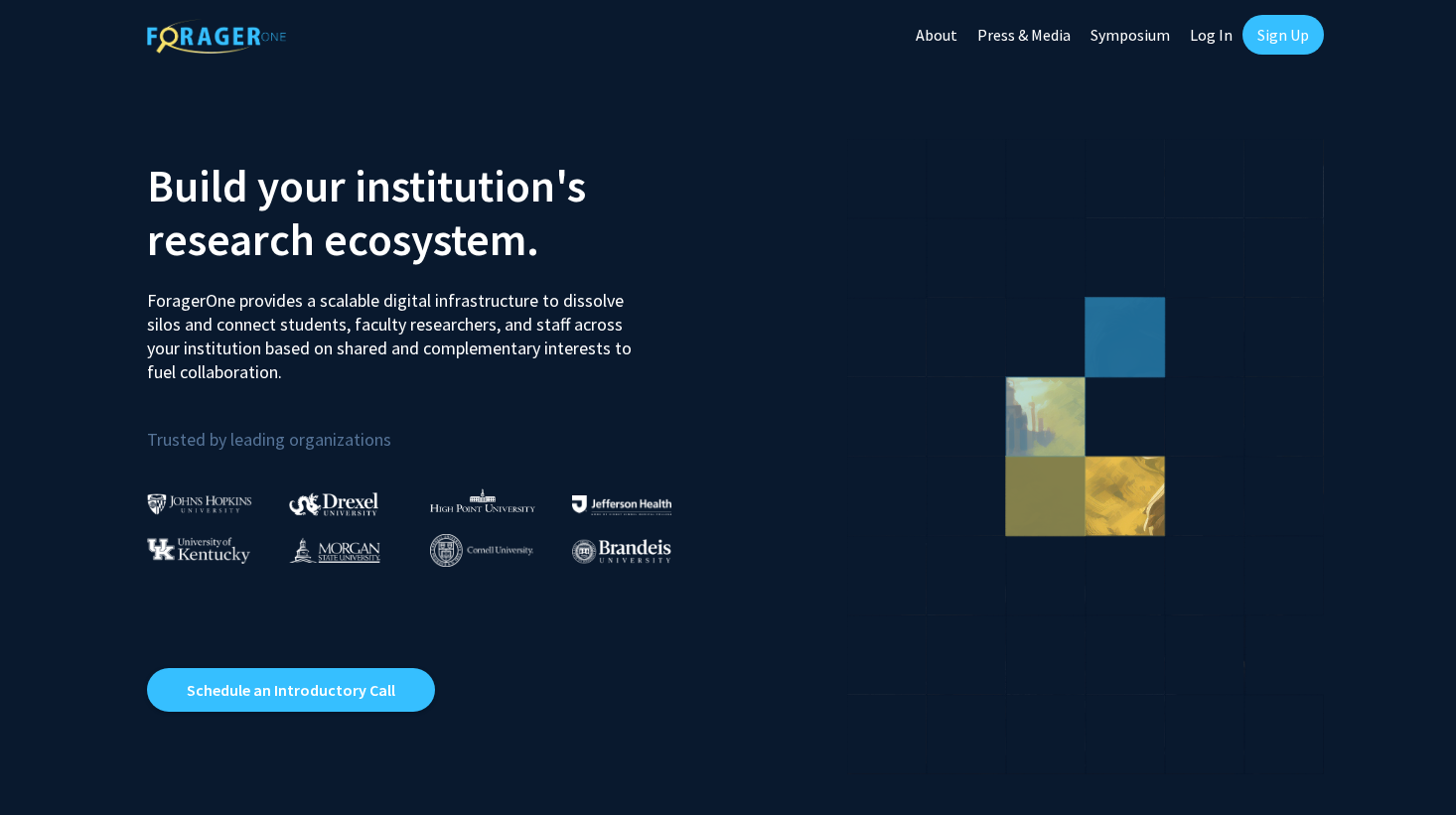 click on "Log In" 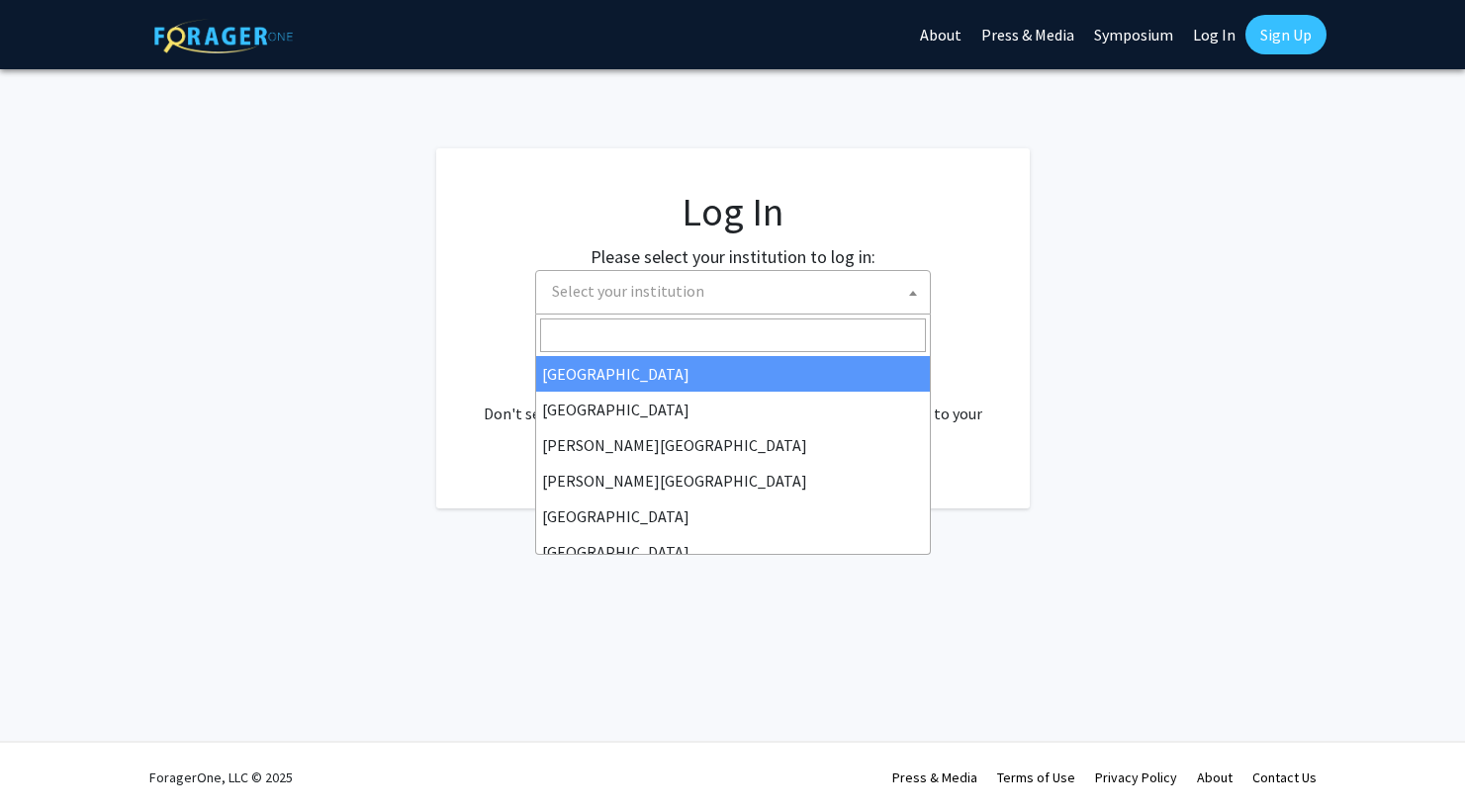 click on "Select your institution" at bounding box center [737, 291] 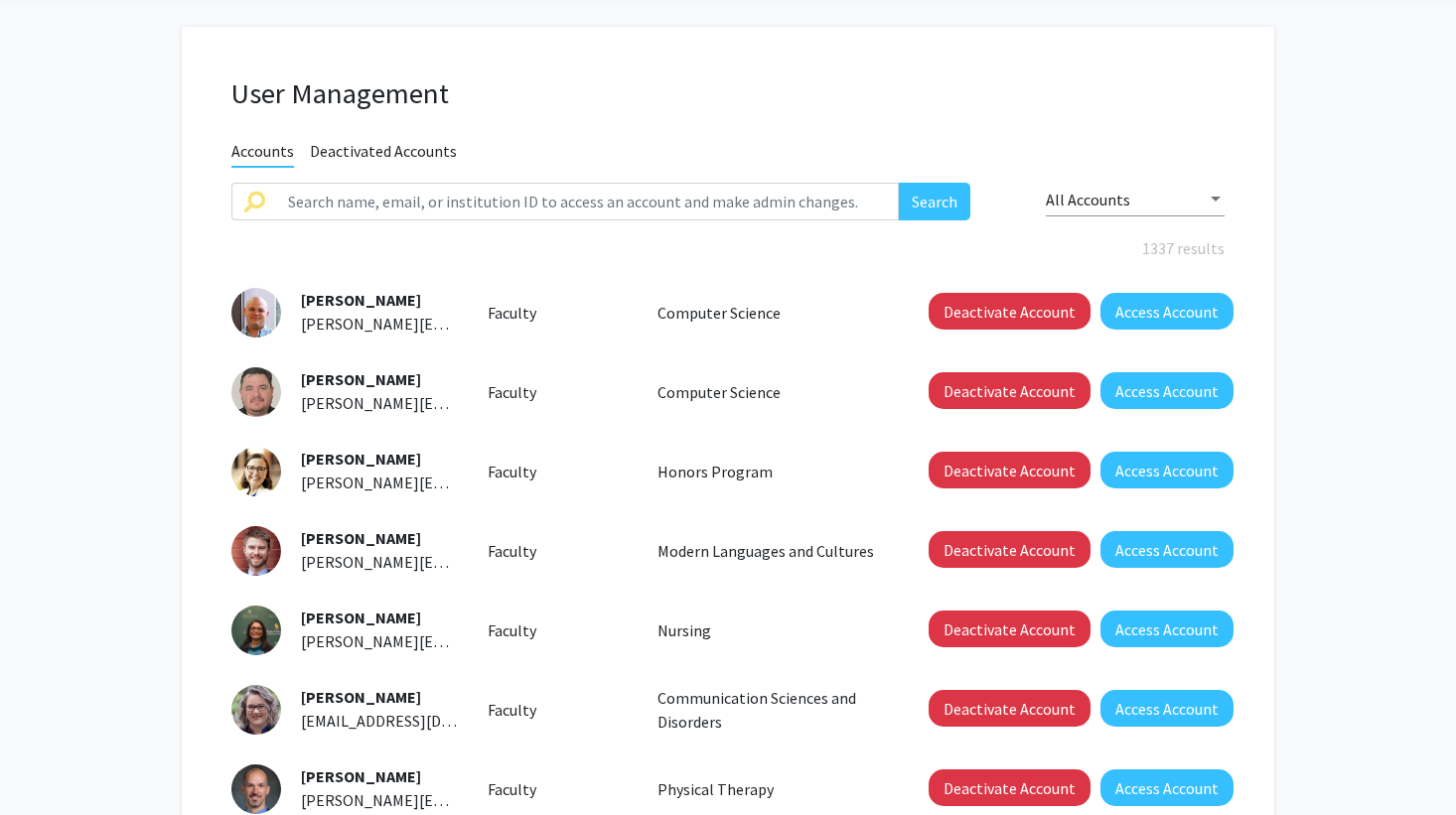 scroll, scrollTop: 0, scrollLeft: 0, axis: both 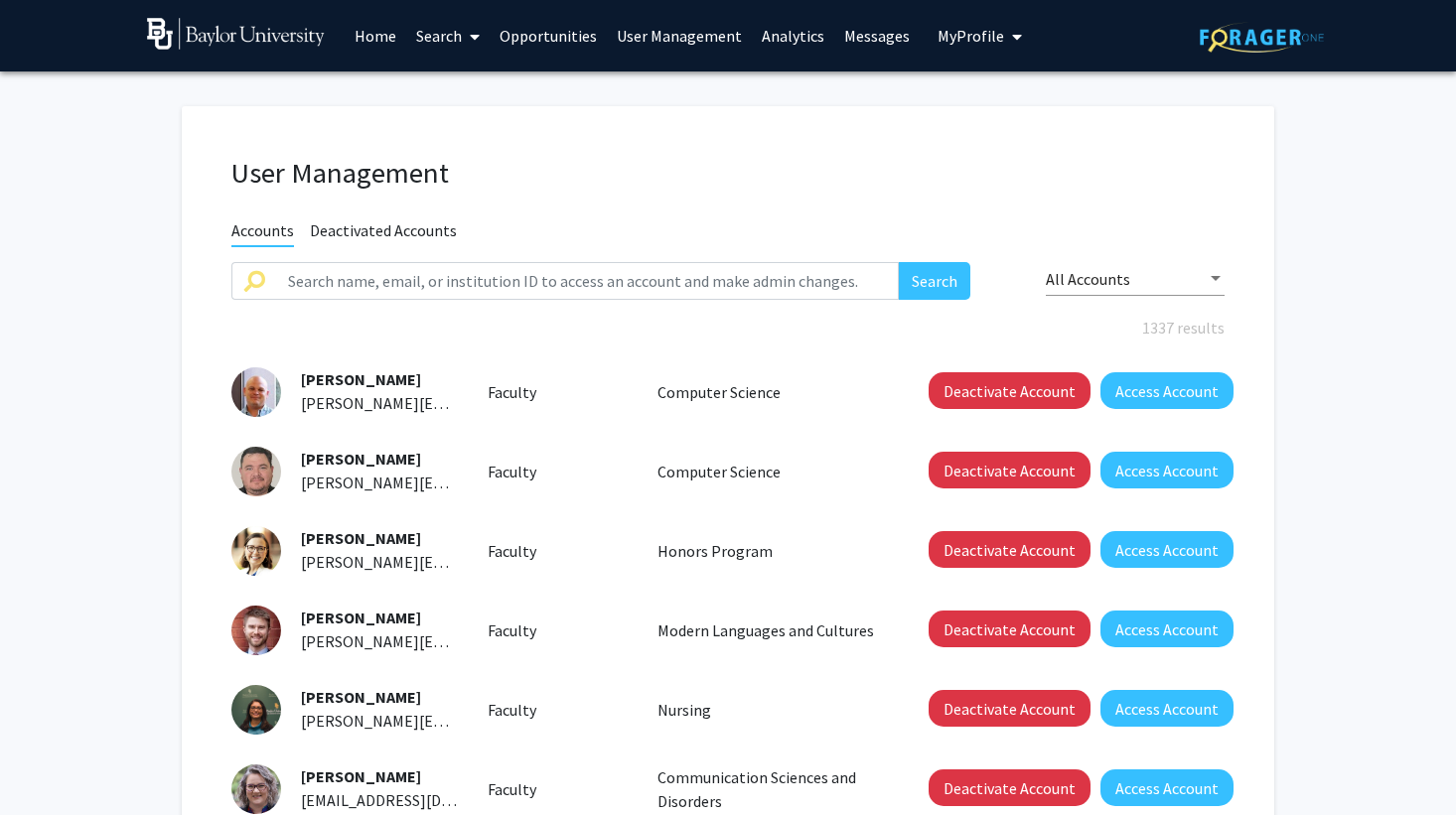 click on "Home" at bounding box center (375, 36) 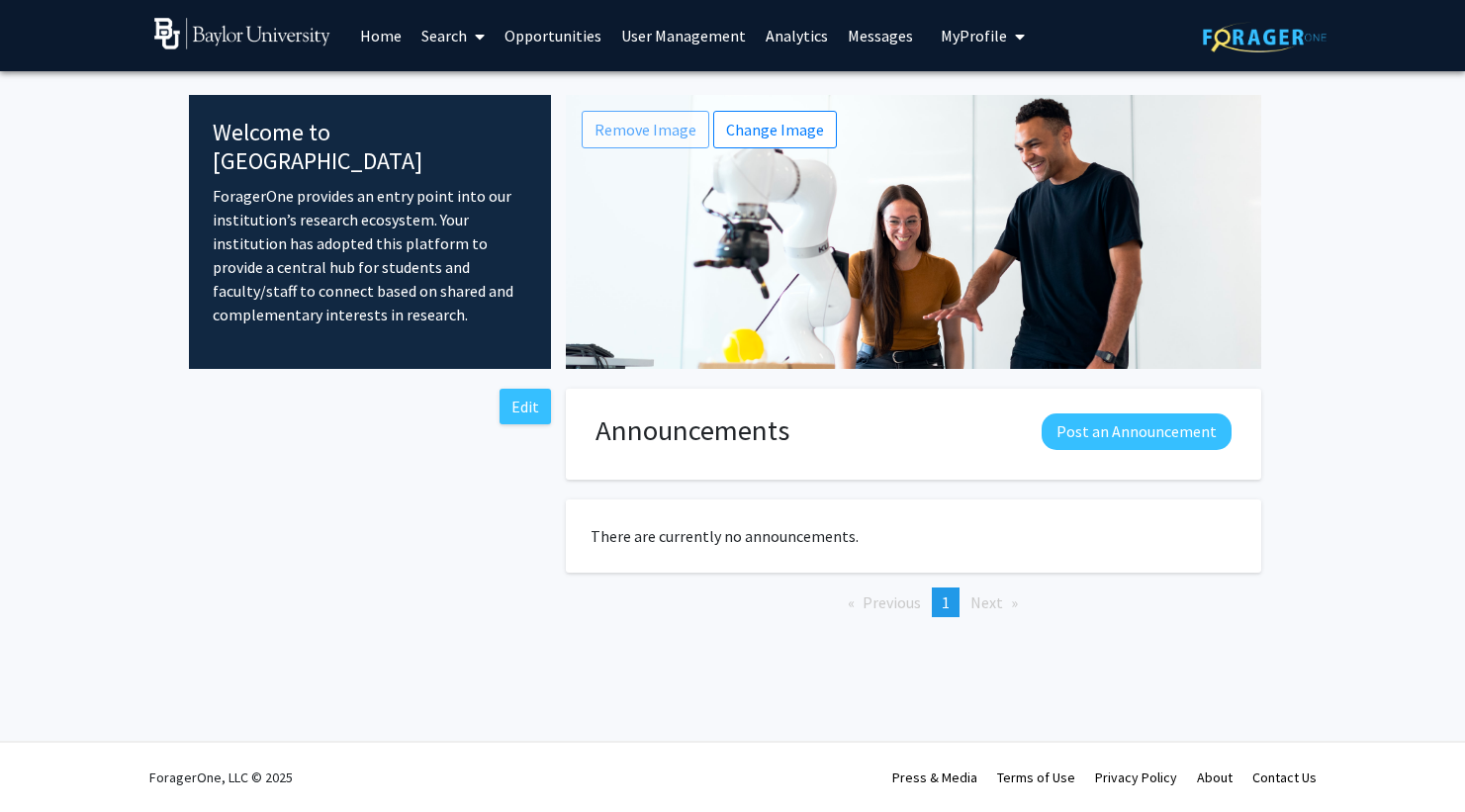 click at bounding box center [480, 37] 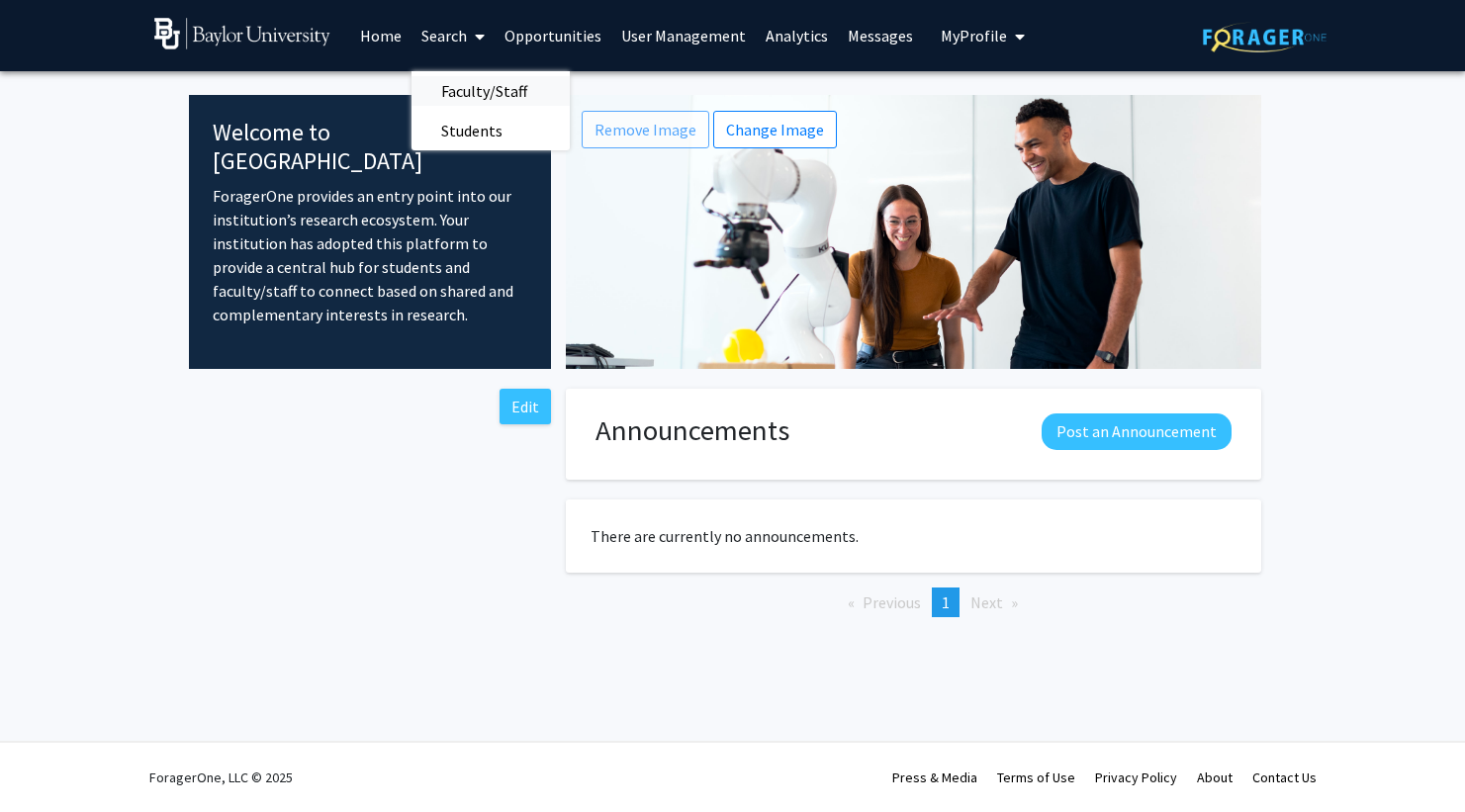 click on "Faculty/Staff" at bounding box center [484, 91] 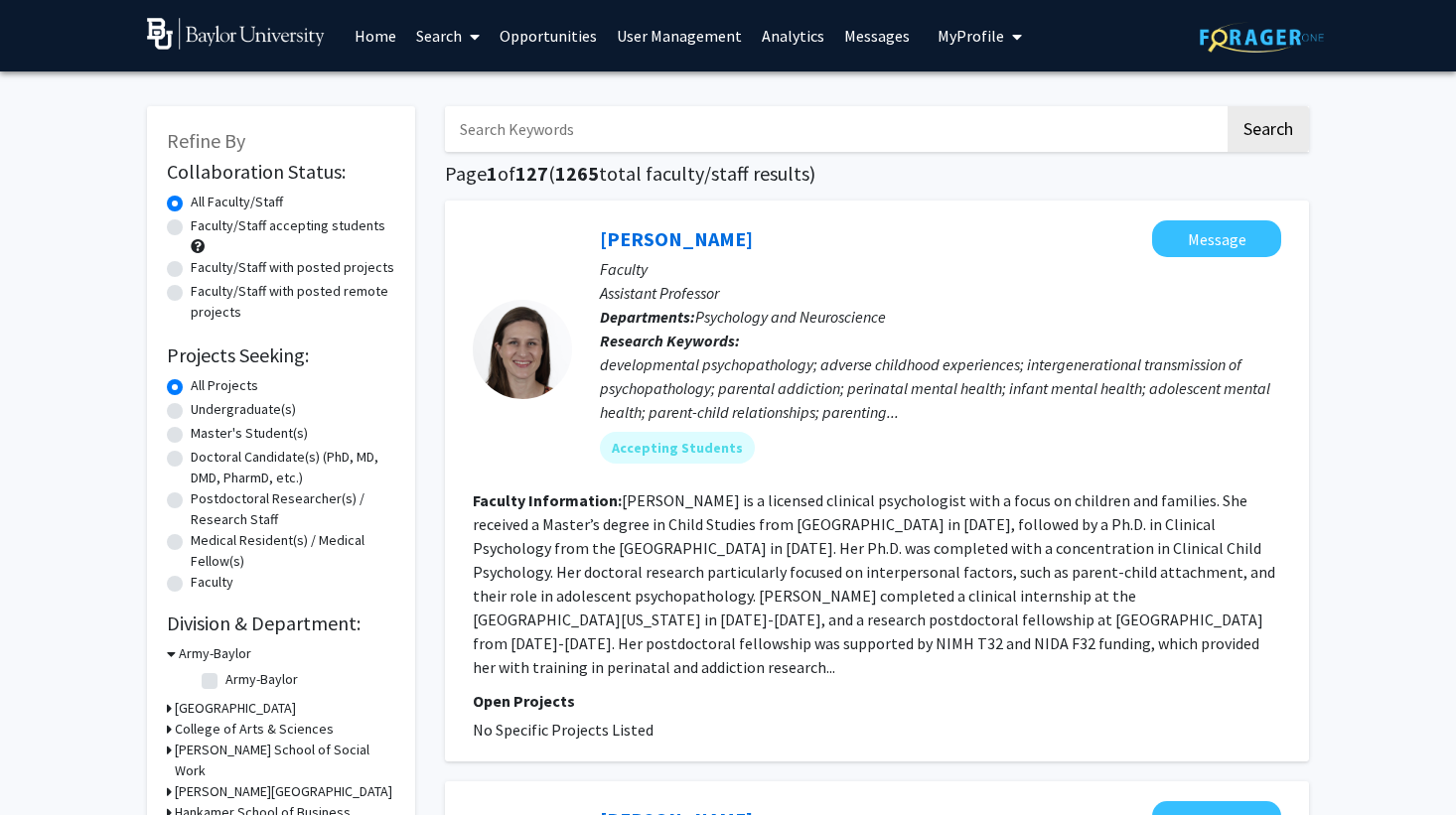 click at bounding box center (475, 37) 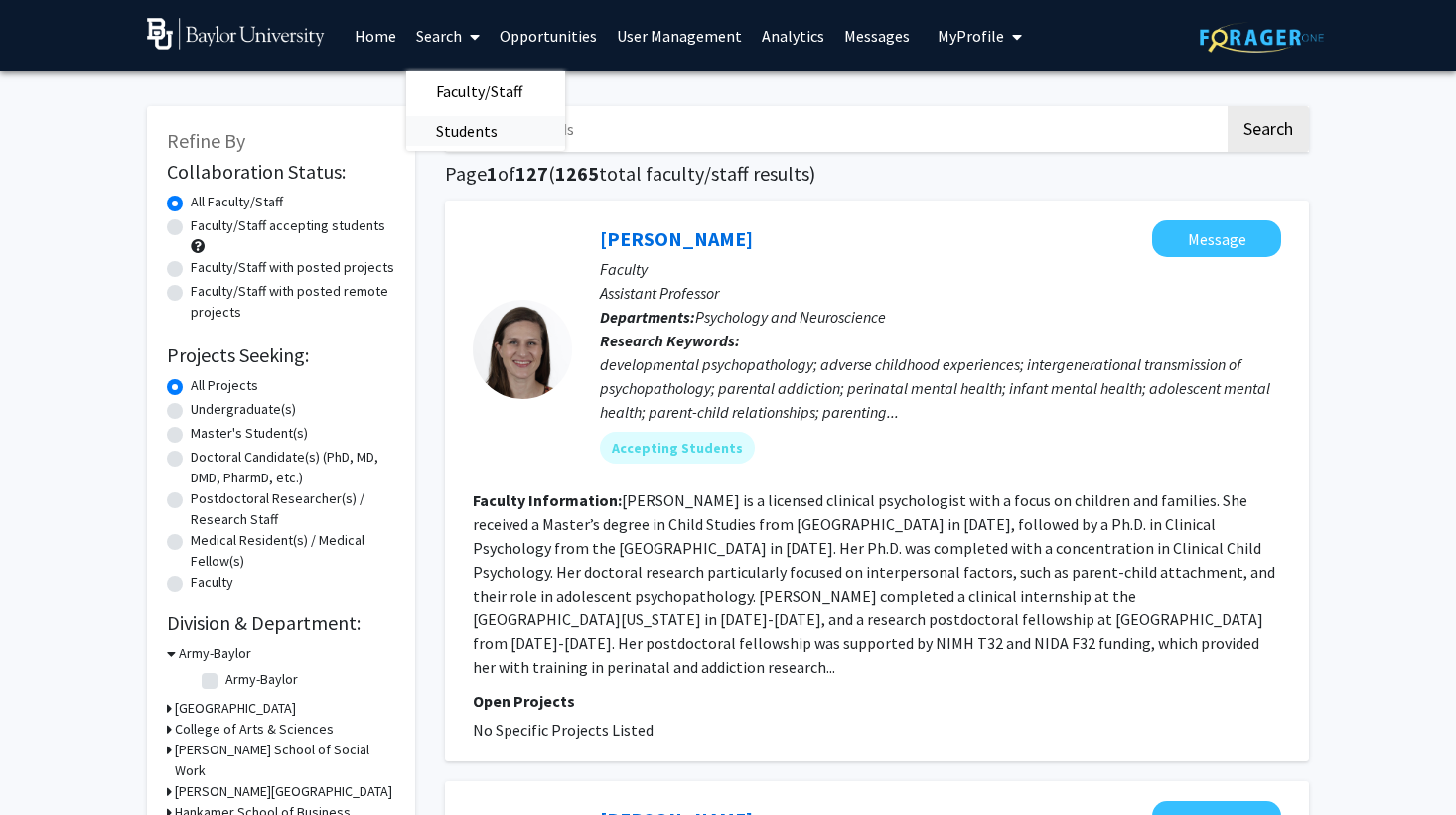 click on "Students" at bounding box center [467, 131] 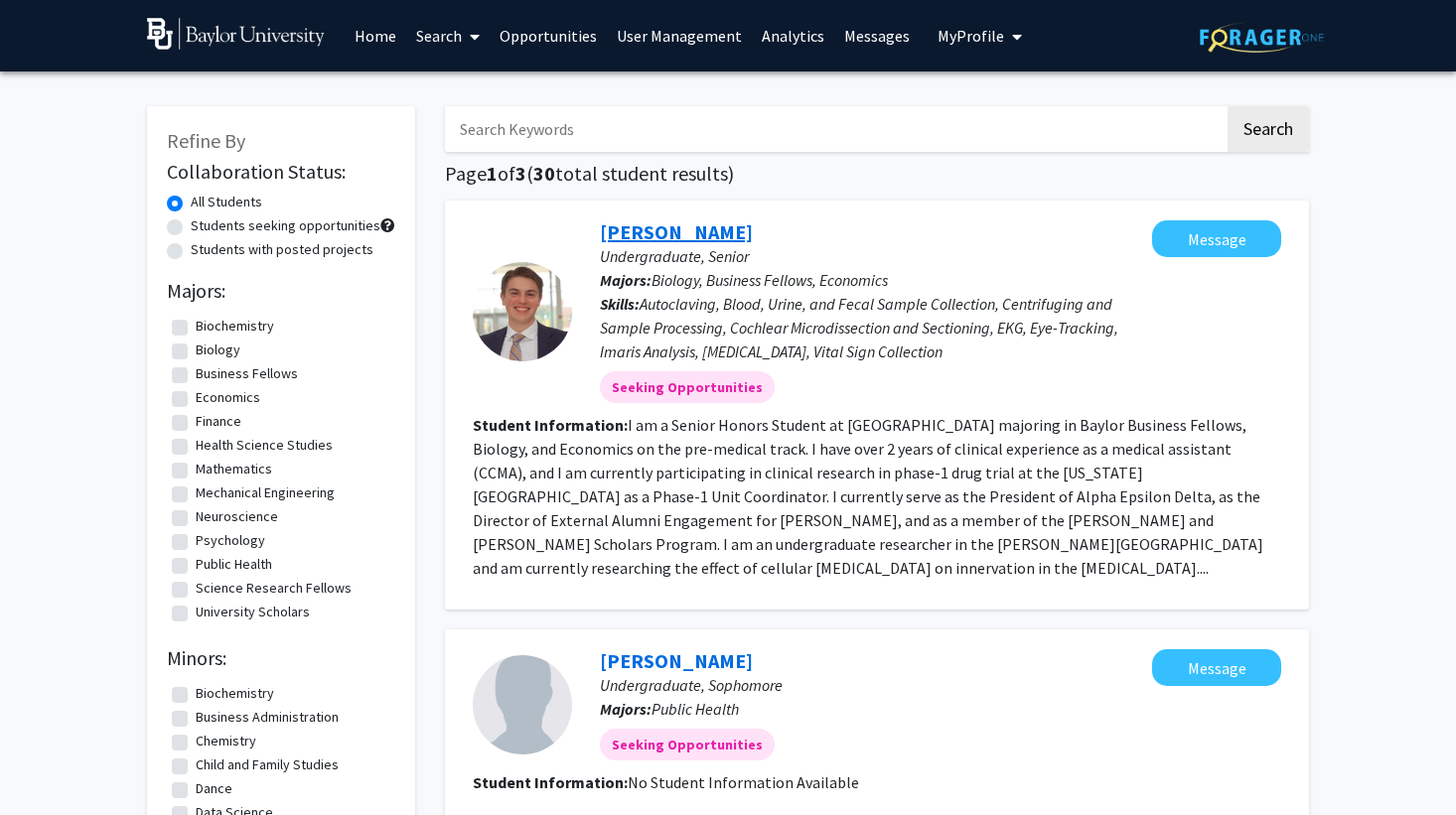 click on "Ian Stahl" 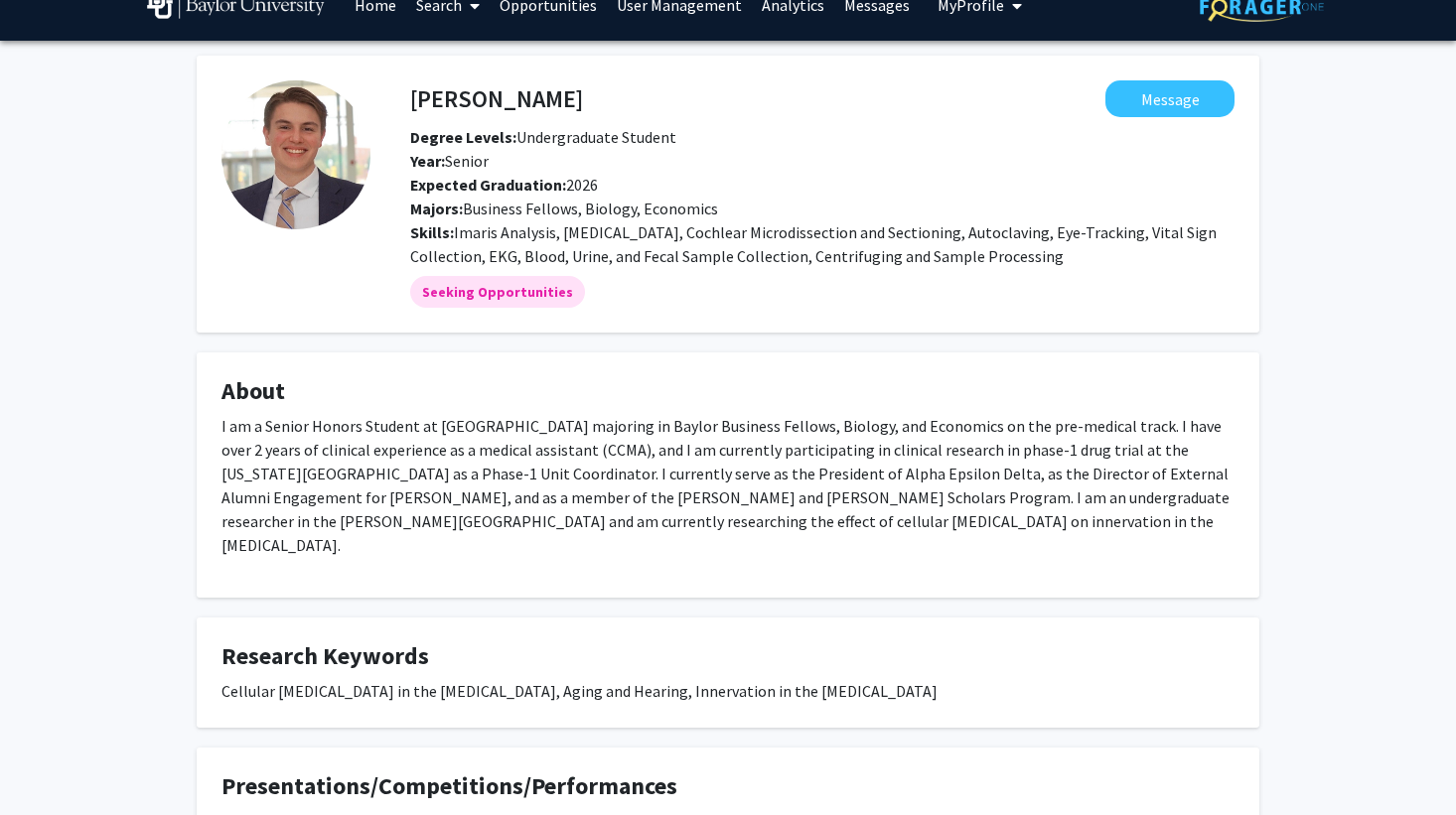 scroll, scrollTop: 0, scrollLeft: 0, axis: both 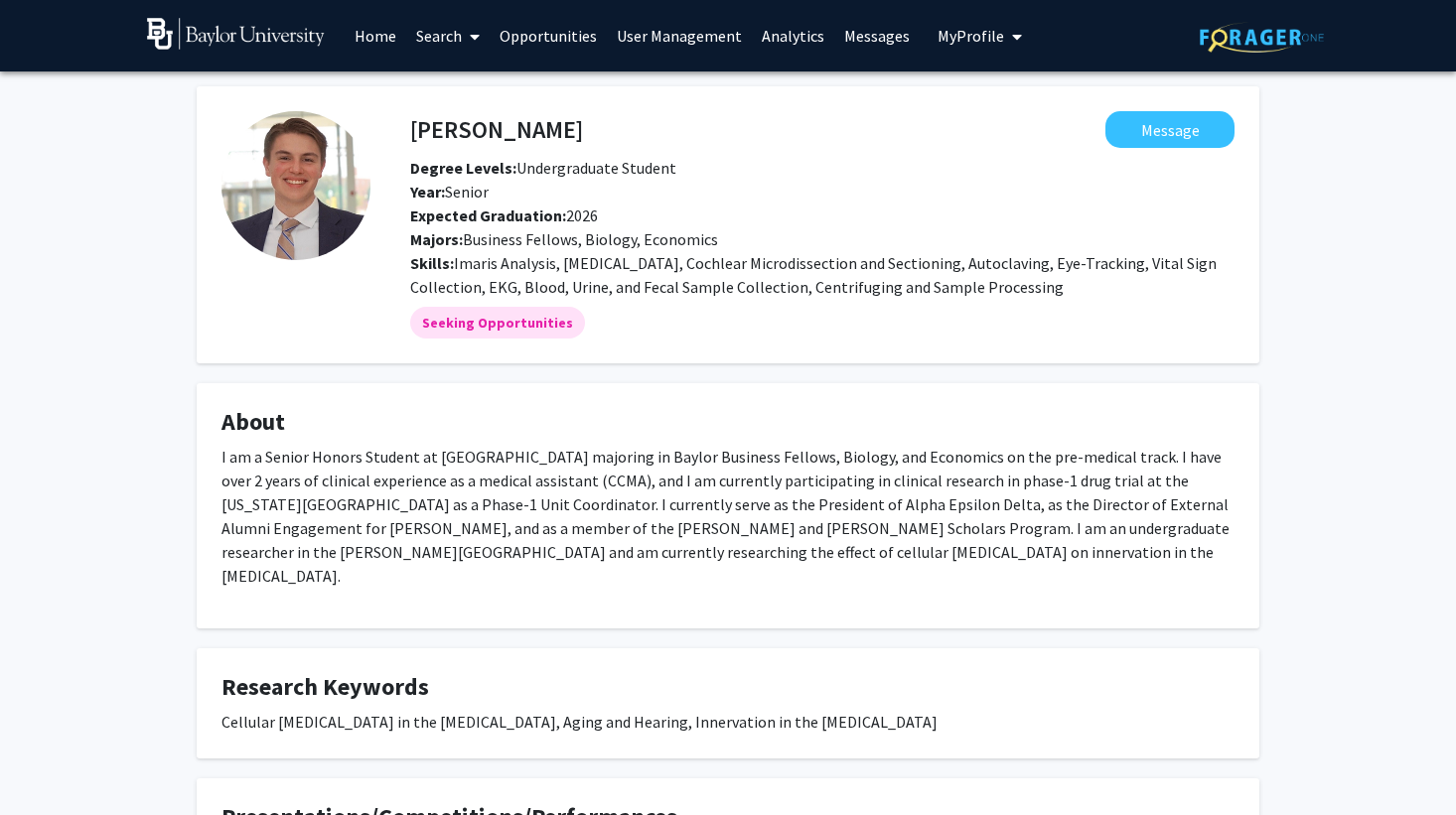 click on "Search" at bounding box center (448, 36) 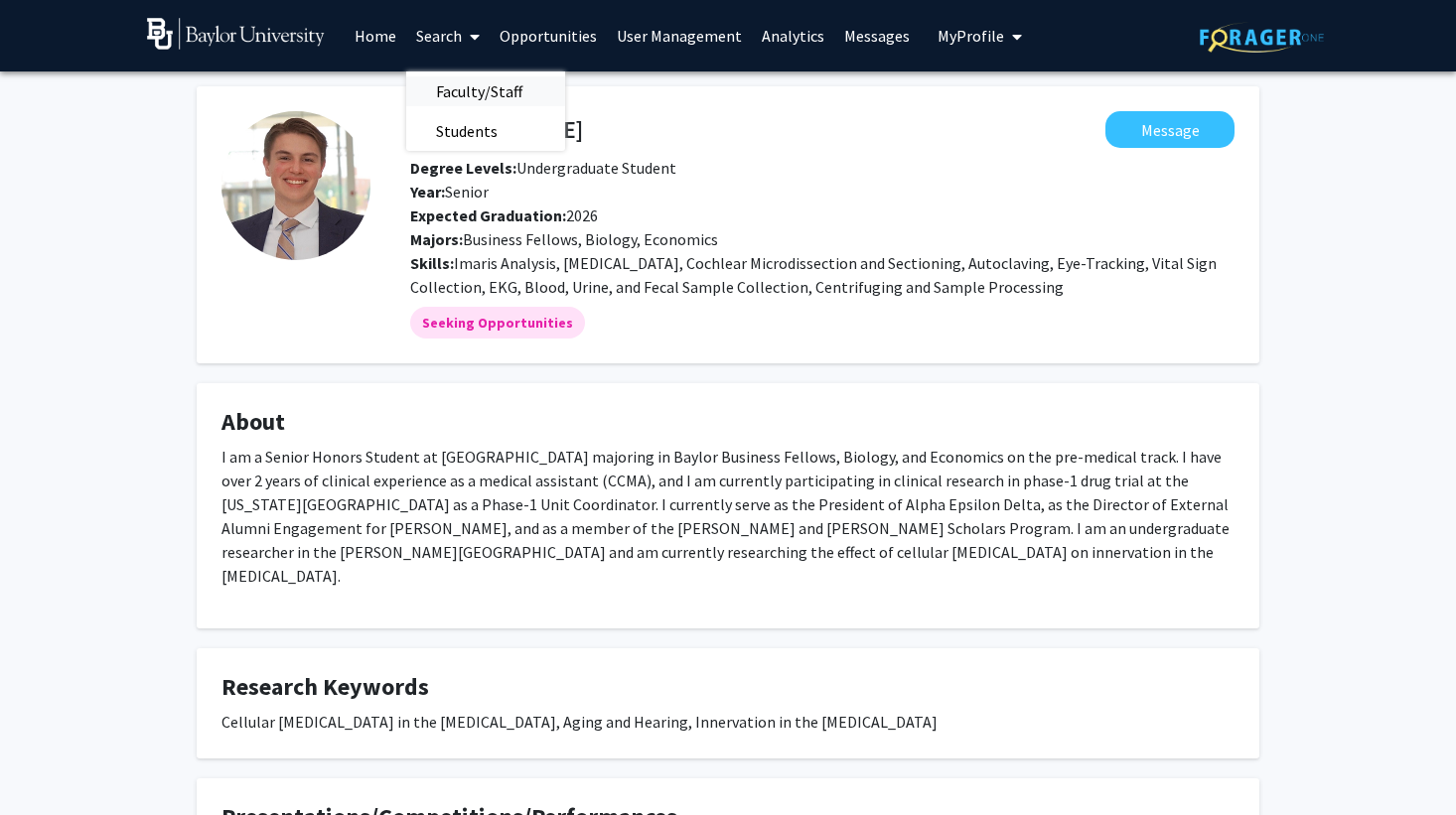 click on "Faculty/Staff" at bounding box center (479, 91) 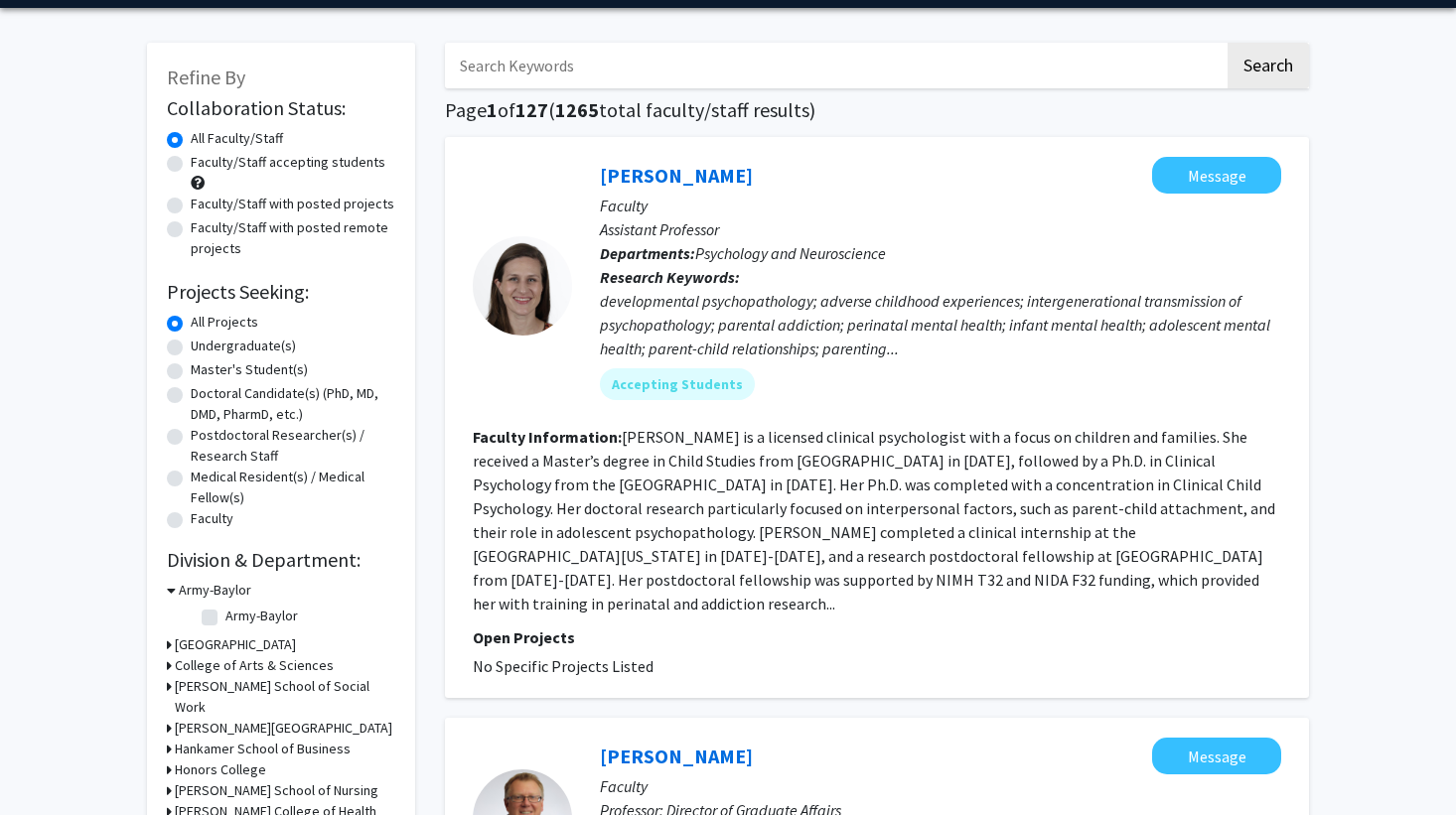 scroll, scrollTop: 0, scrollLeft: 0, axis: both 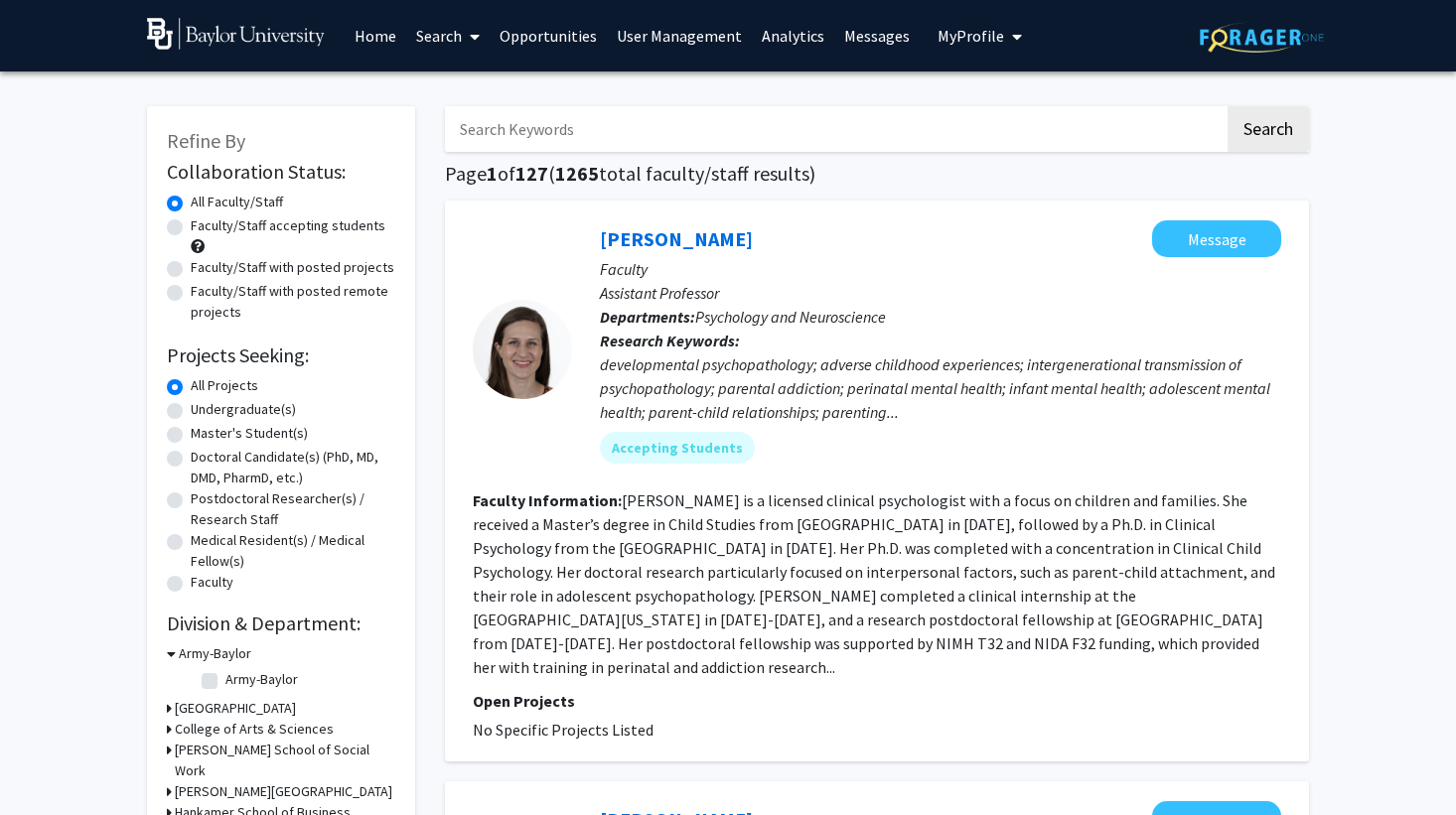 click at bounding box center [834, 129] 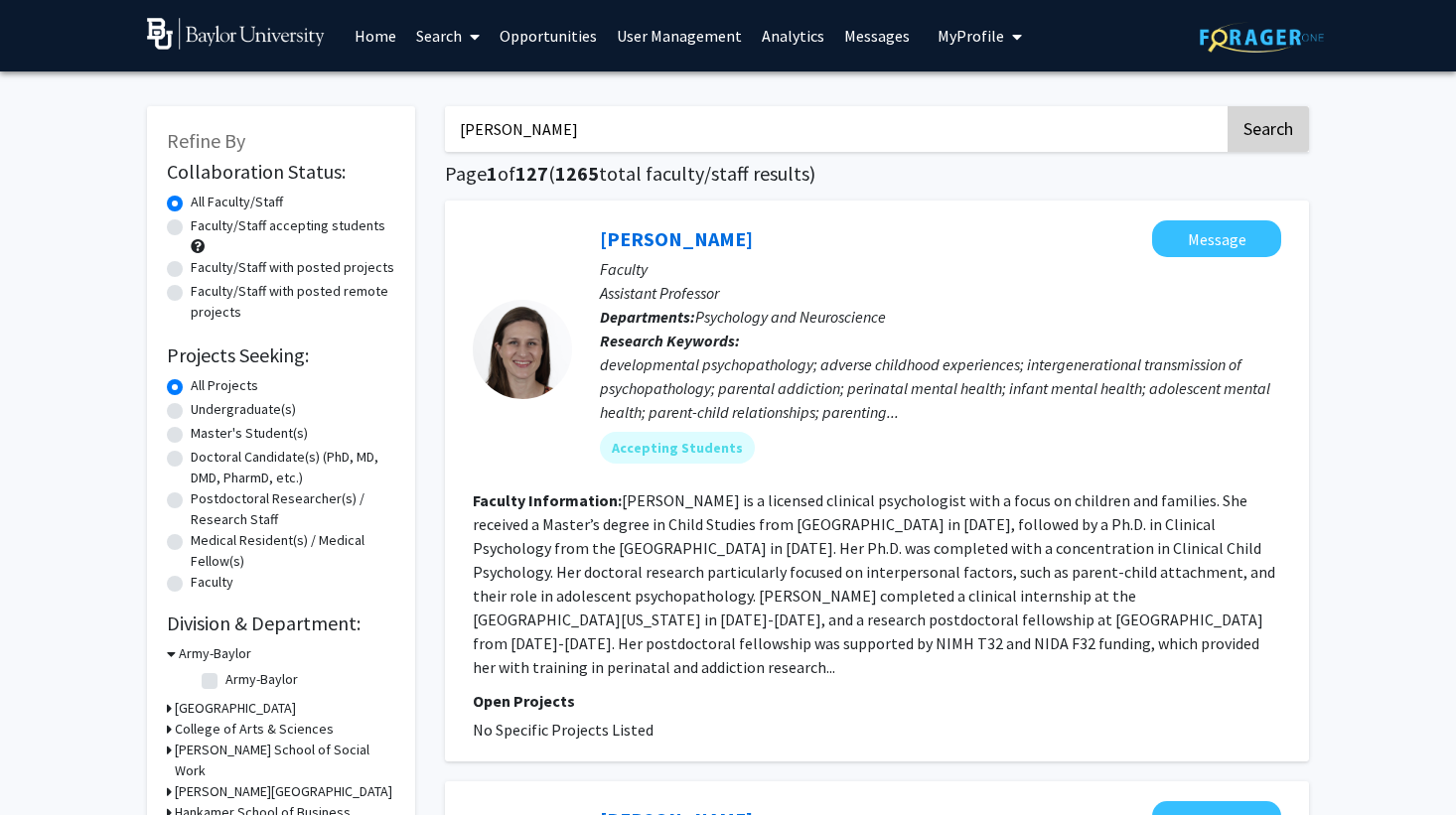 type on "tamarah adair" 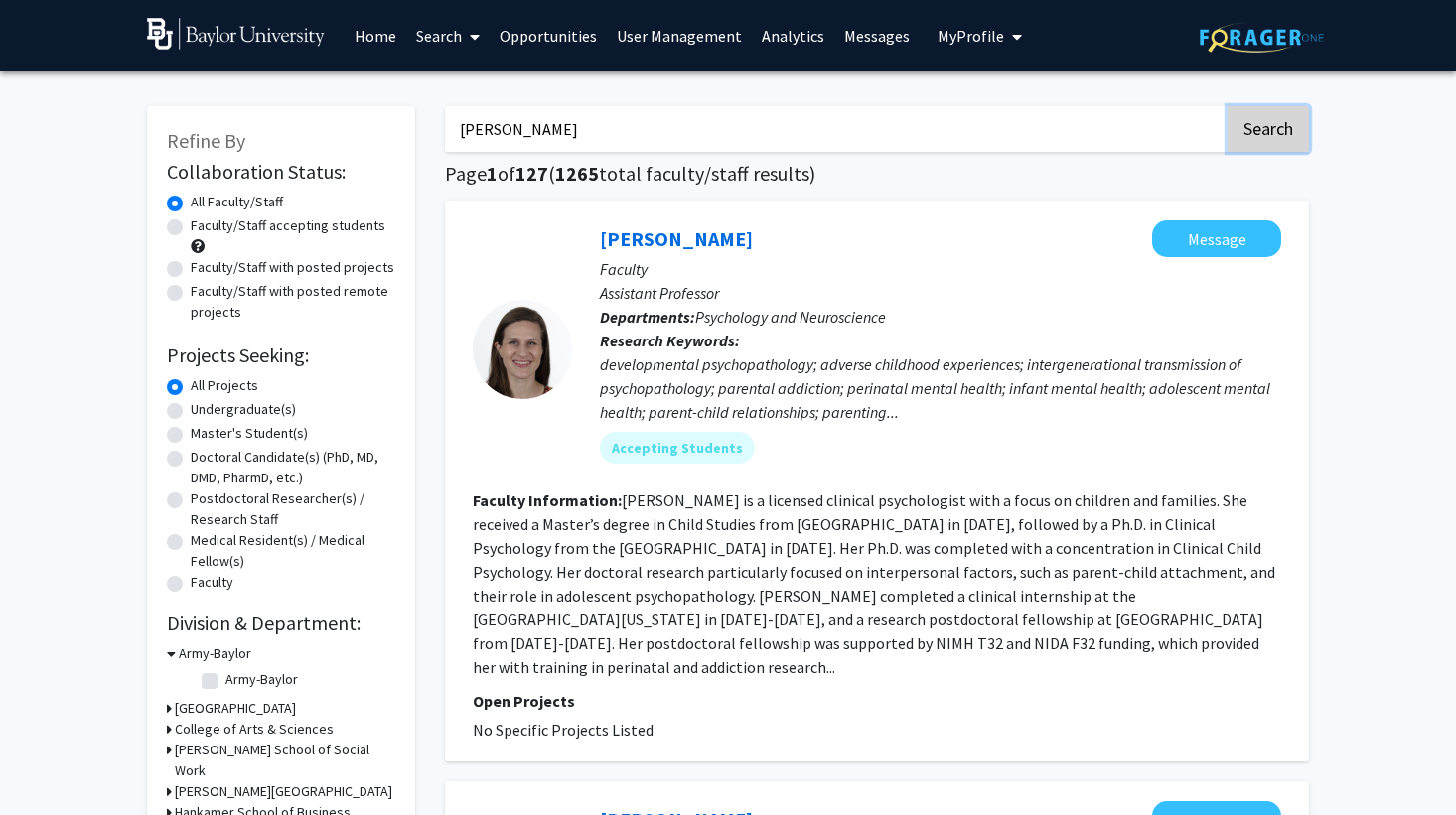 click on "Search" 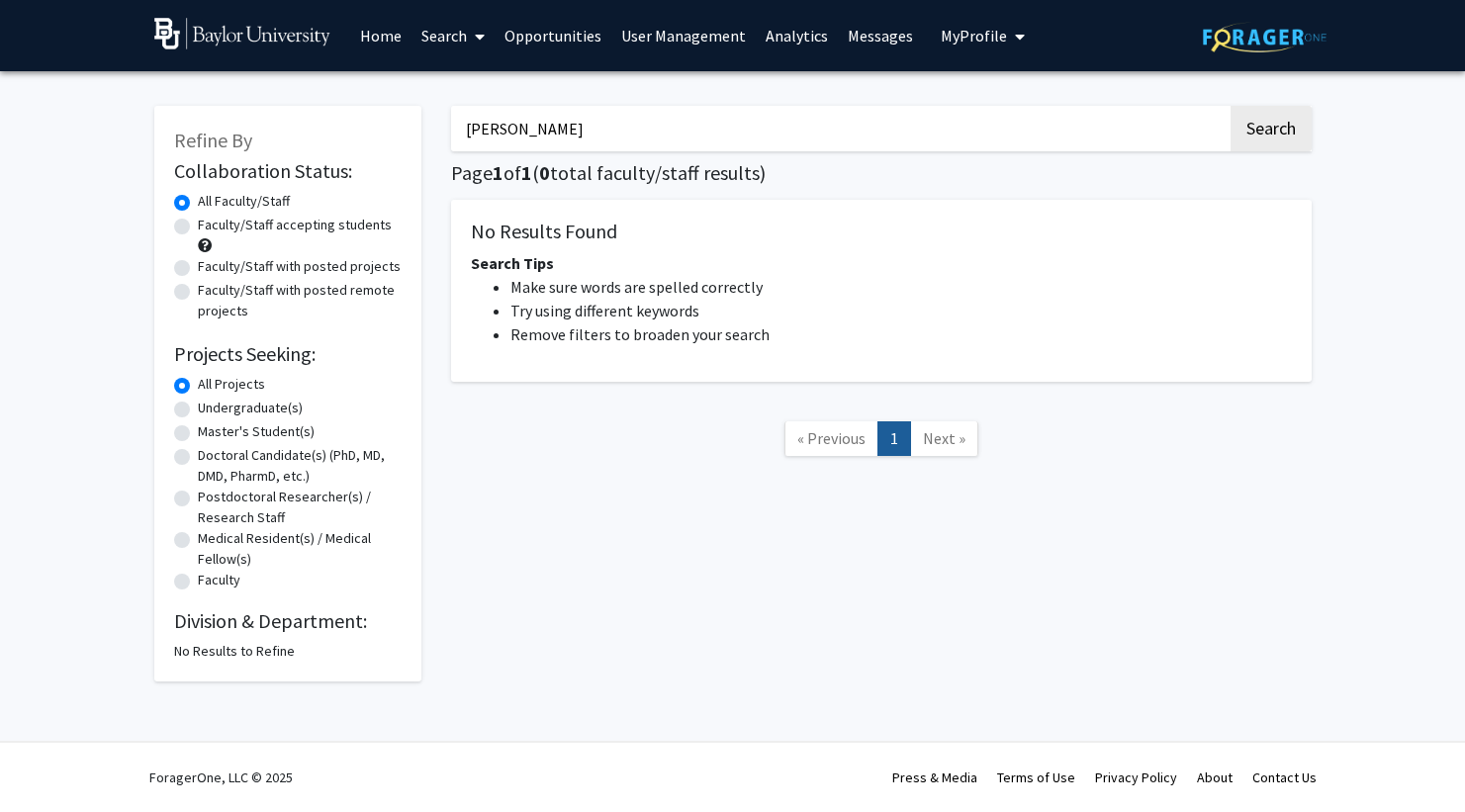 click on "Search" at bounding box center (453, 36) 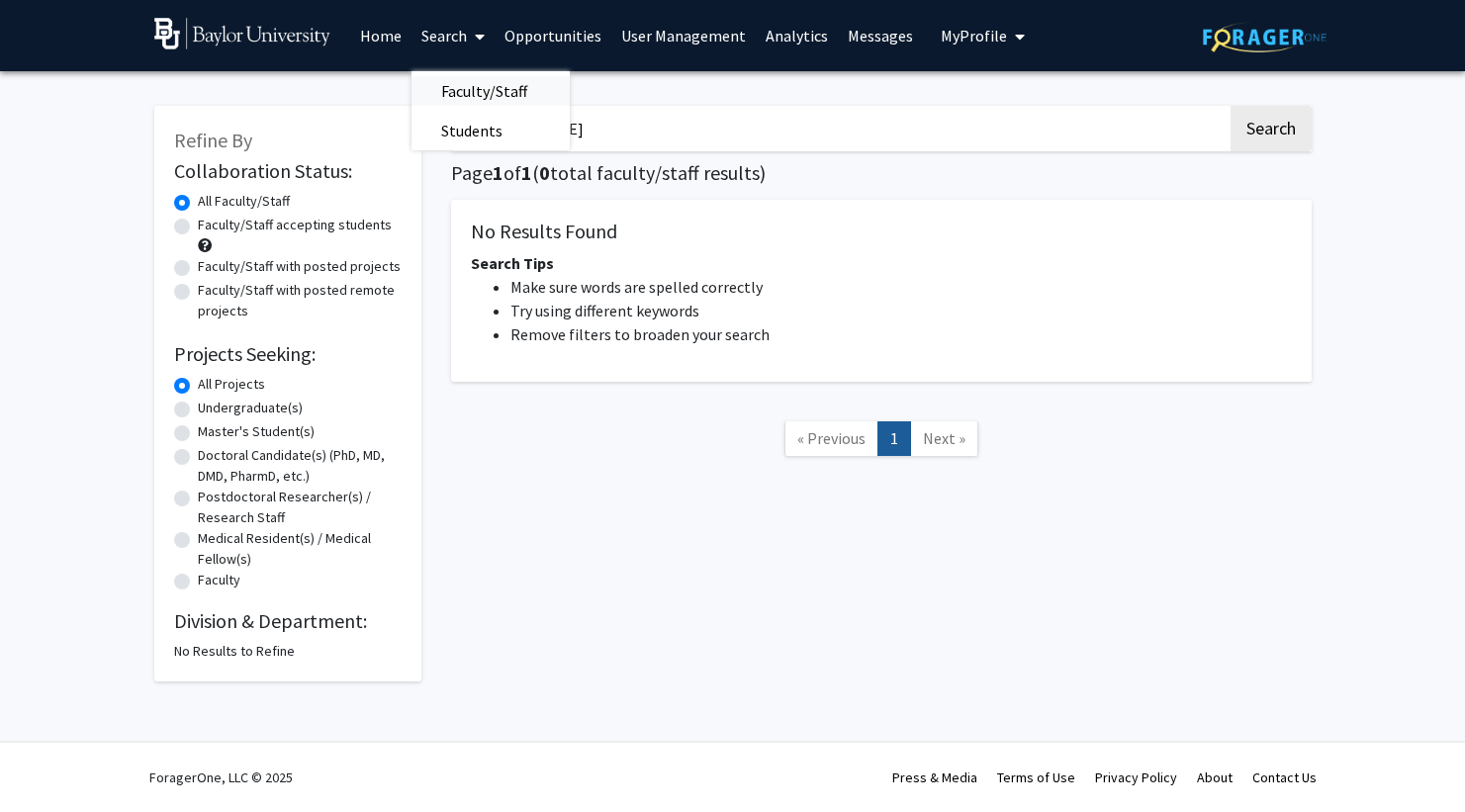 click on "Faculty/Staff" at bounding box center [484, 91] 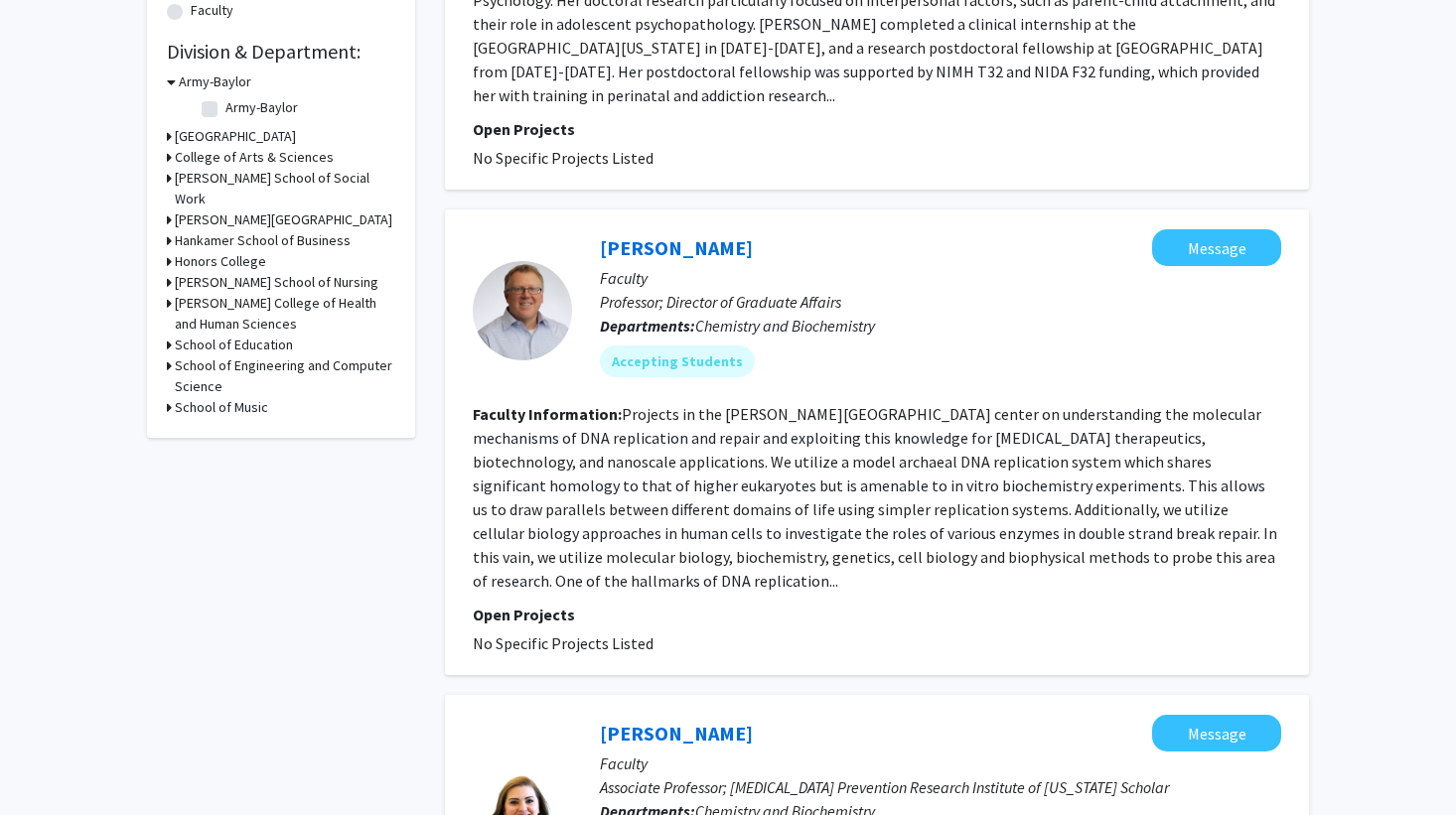 scroll, scrollTop: 683, scrollLeft: 0, axis: vertical 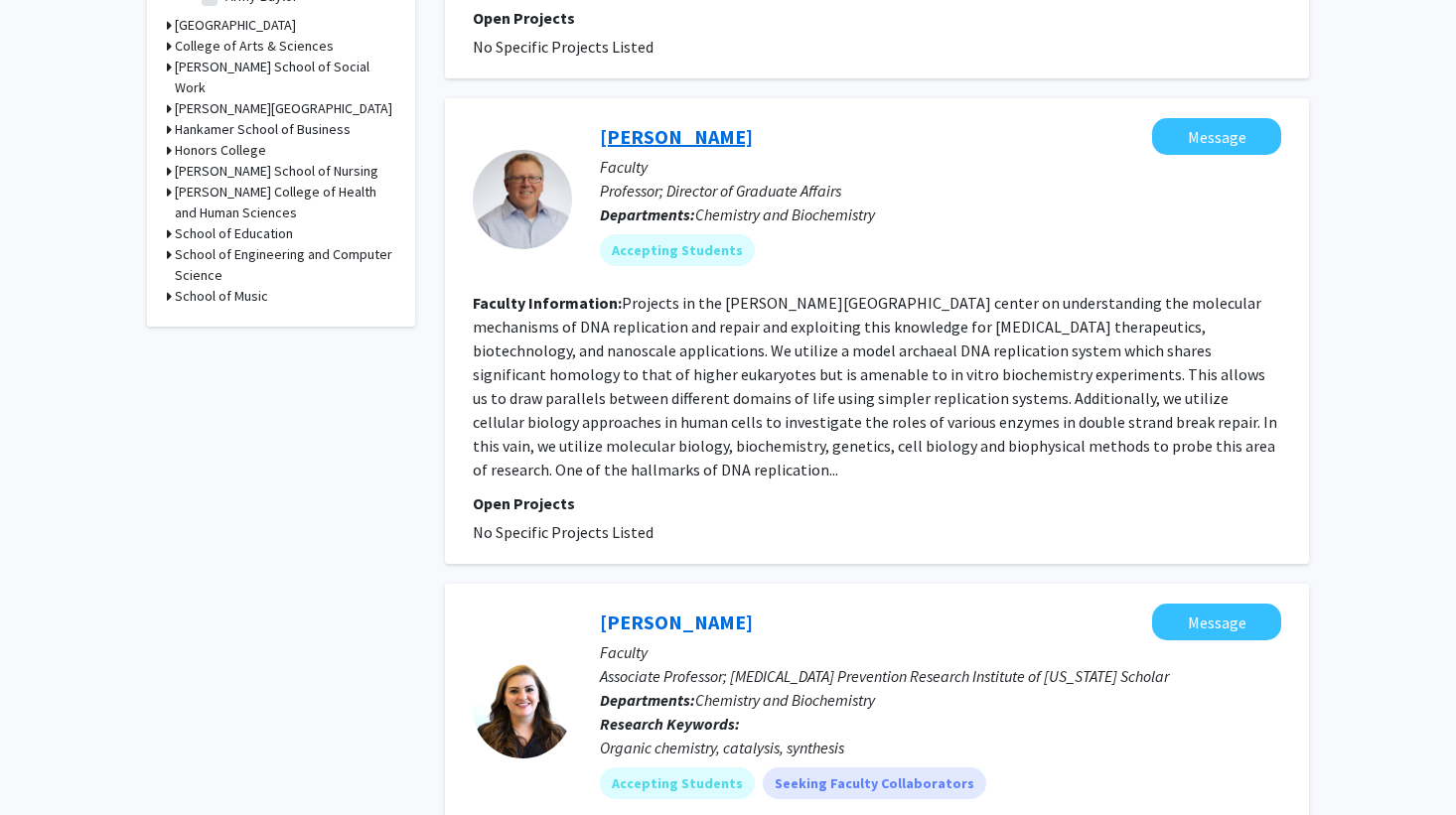 click on "Michael Trakselis" 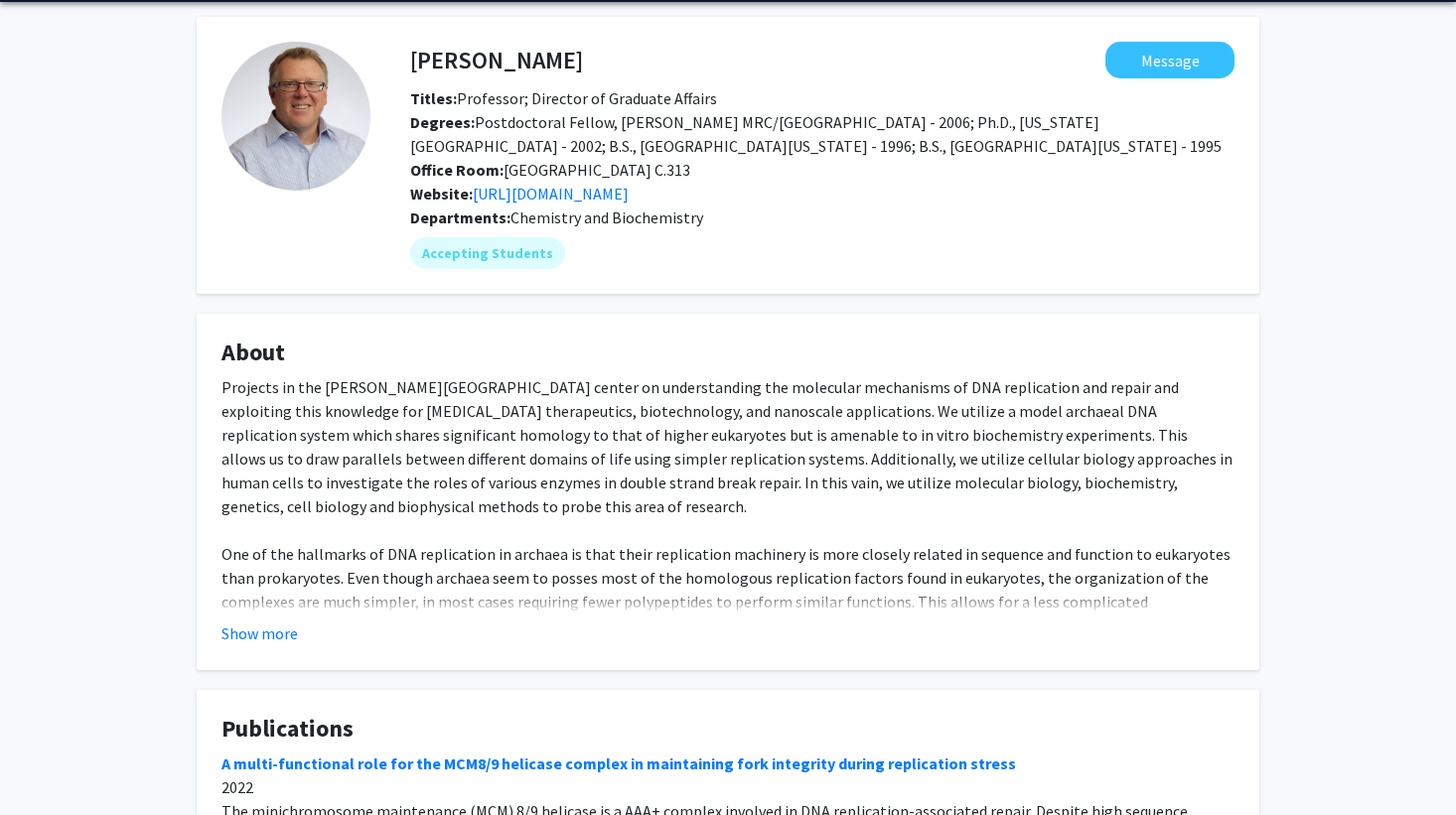 scroll, scrollTop: 0, scrollLeft: 0, axis: both 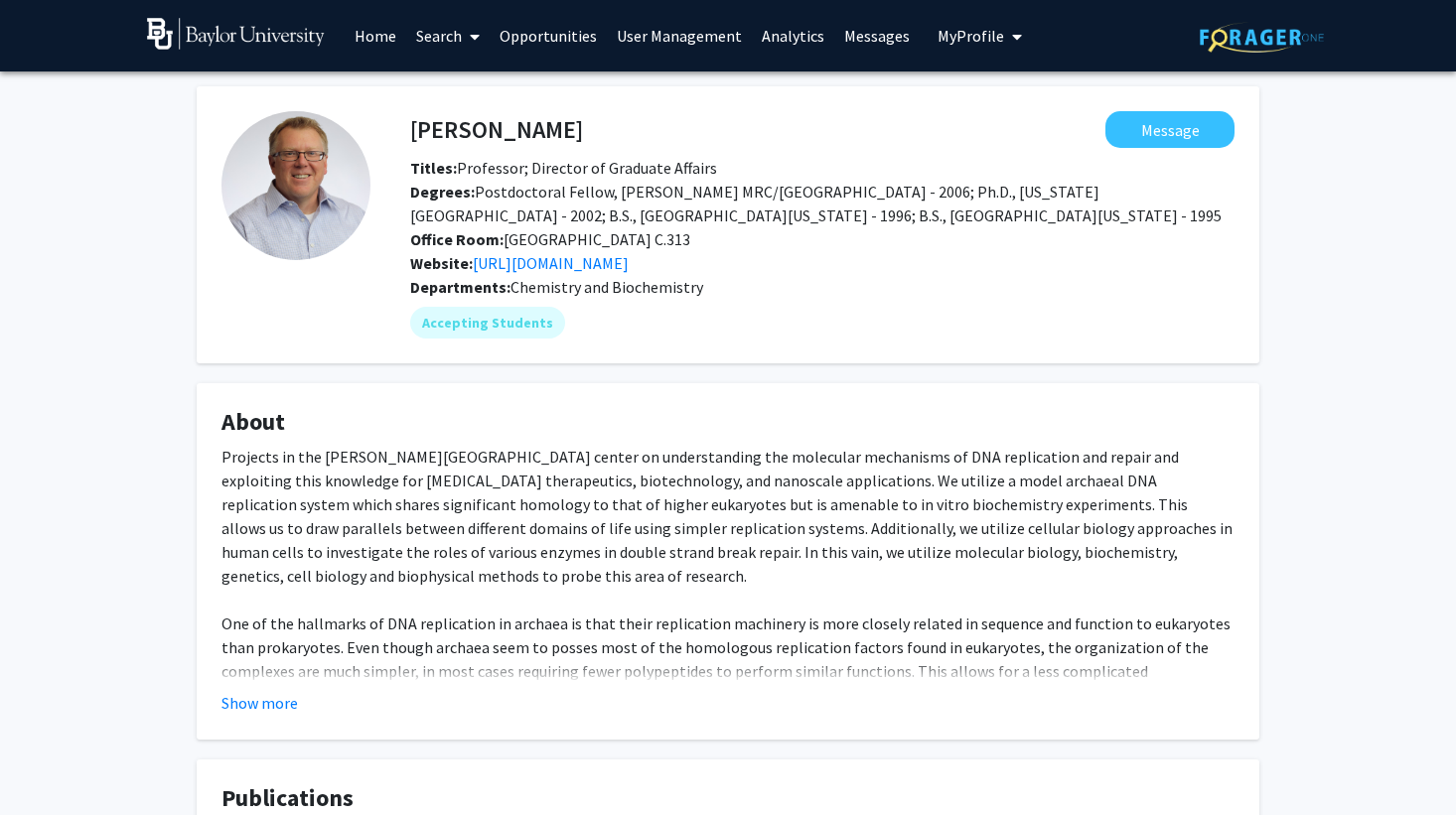 click on "Search" at bounding box center [448, 36] 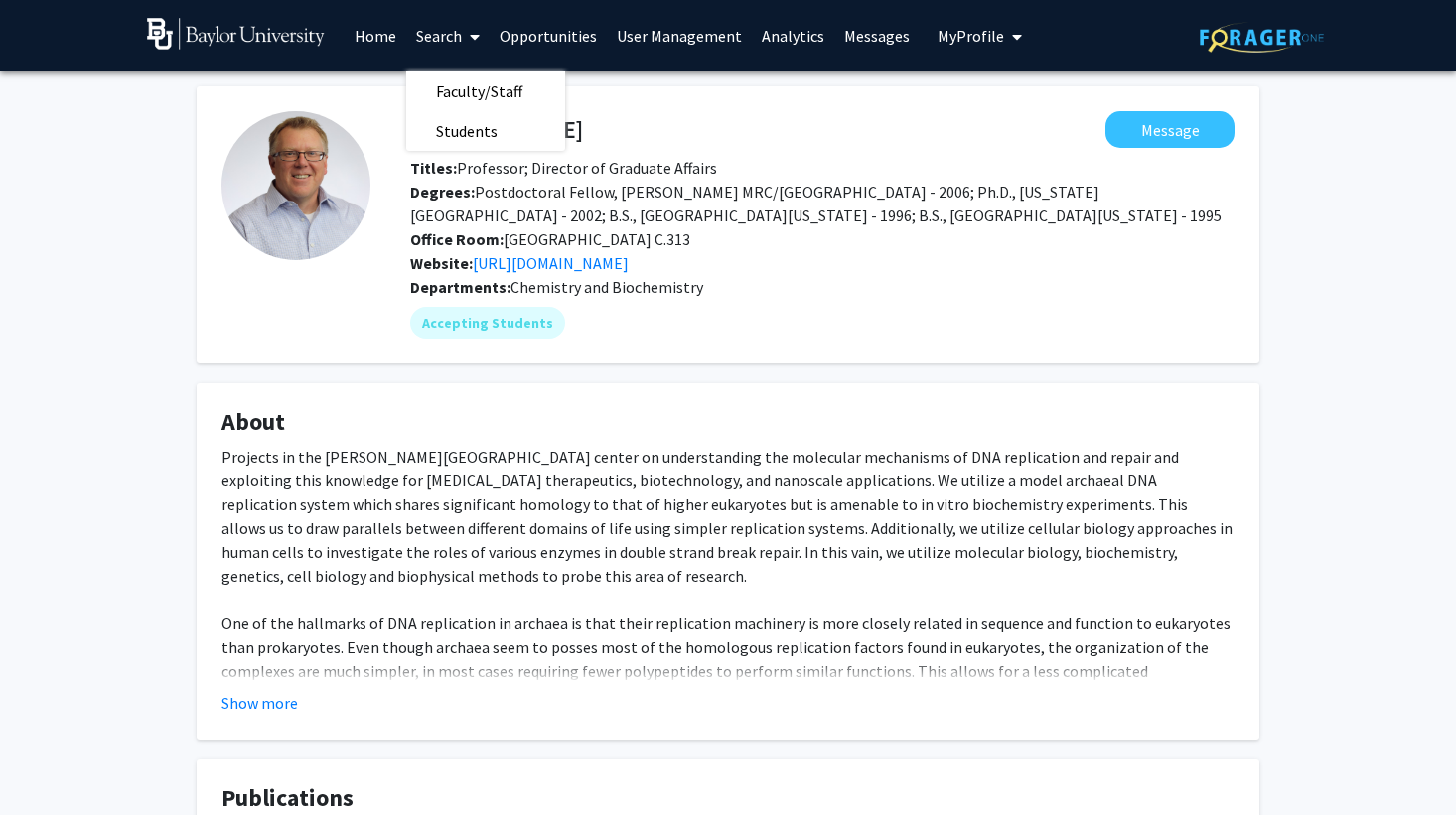 click on "Home" at bounding box center [375, 36] 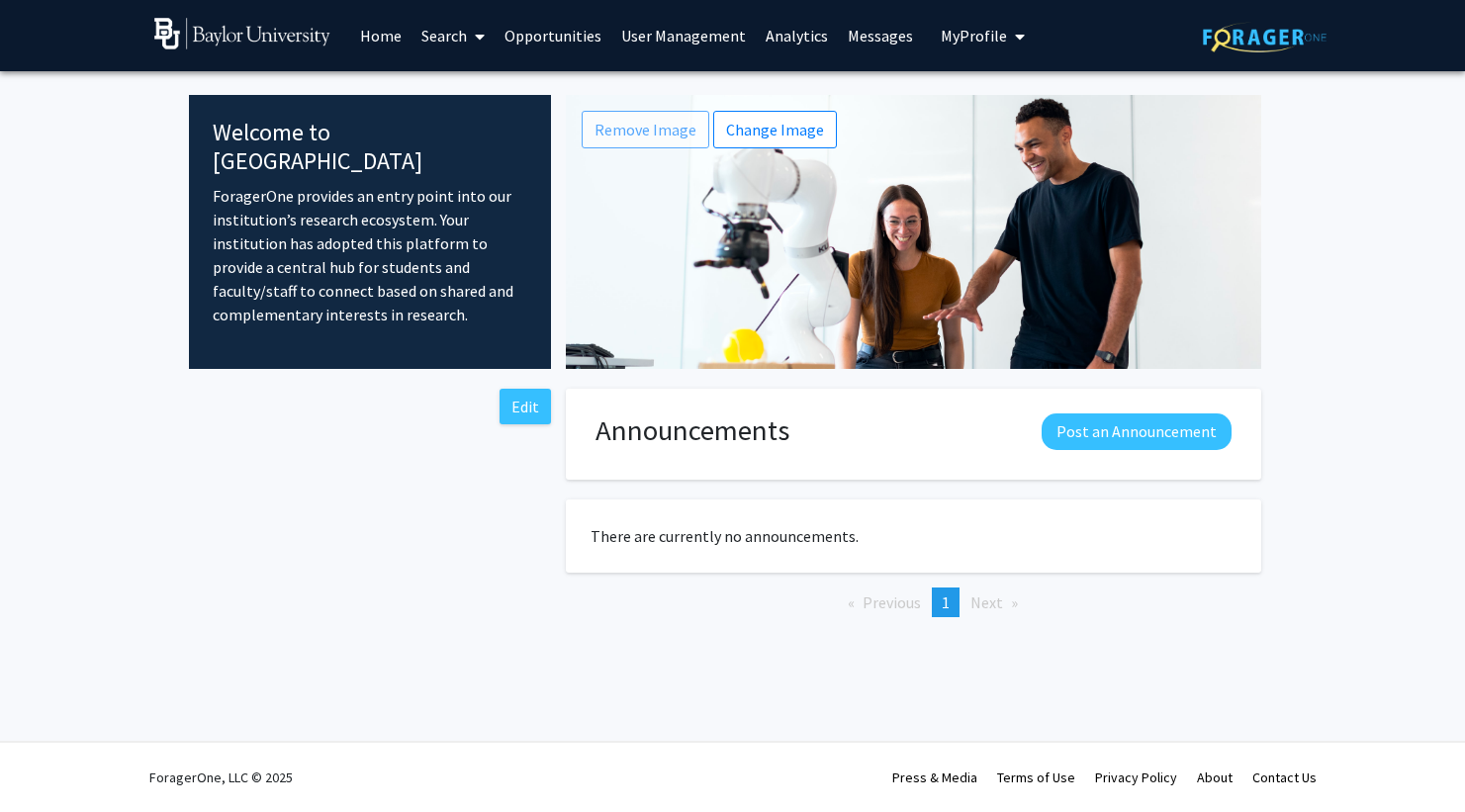 click on "Search" at bounding box center (453, 36) 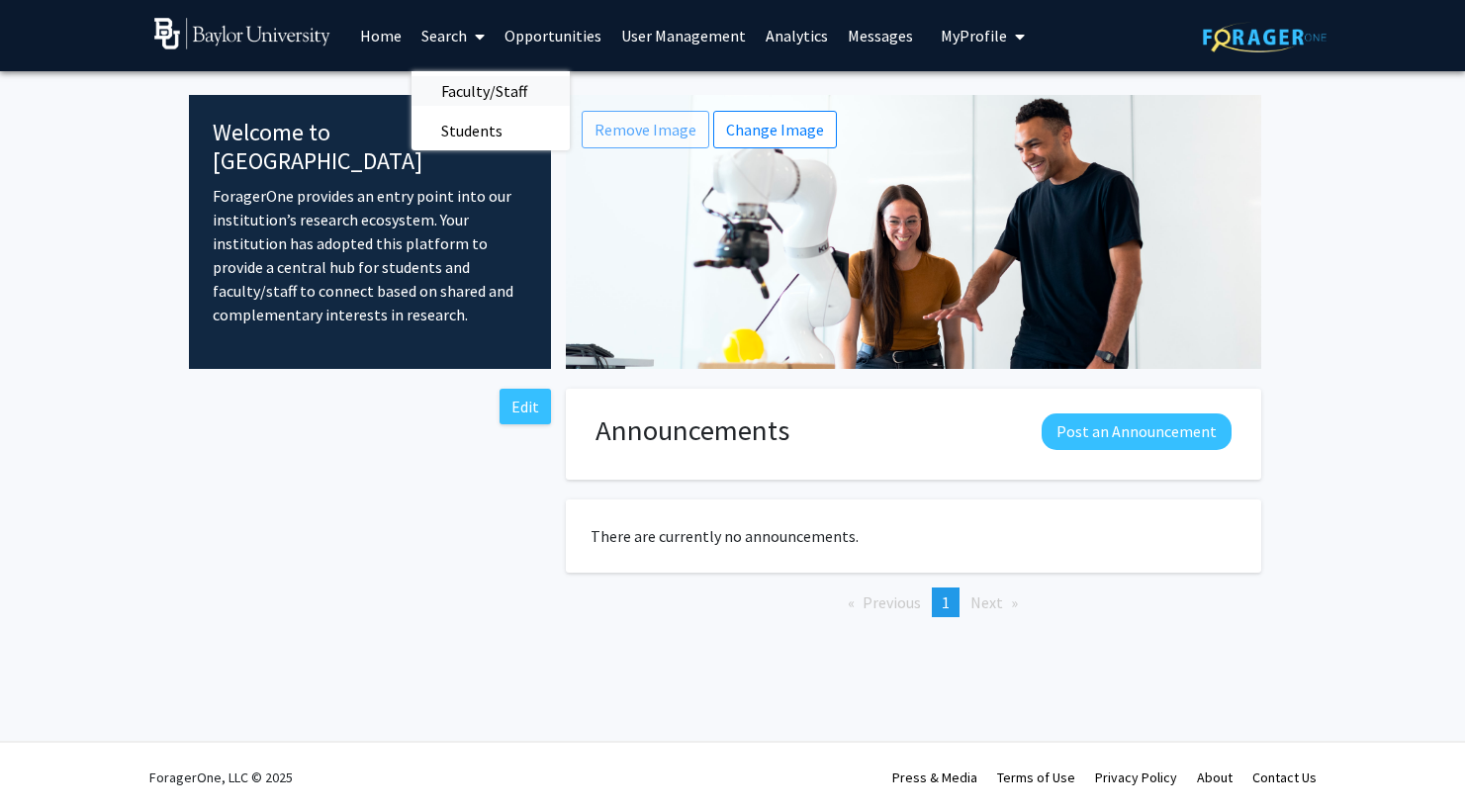 click on "Faculty/Staff" at bounding box center (484, 91) 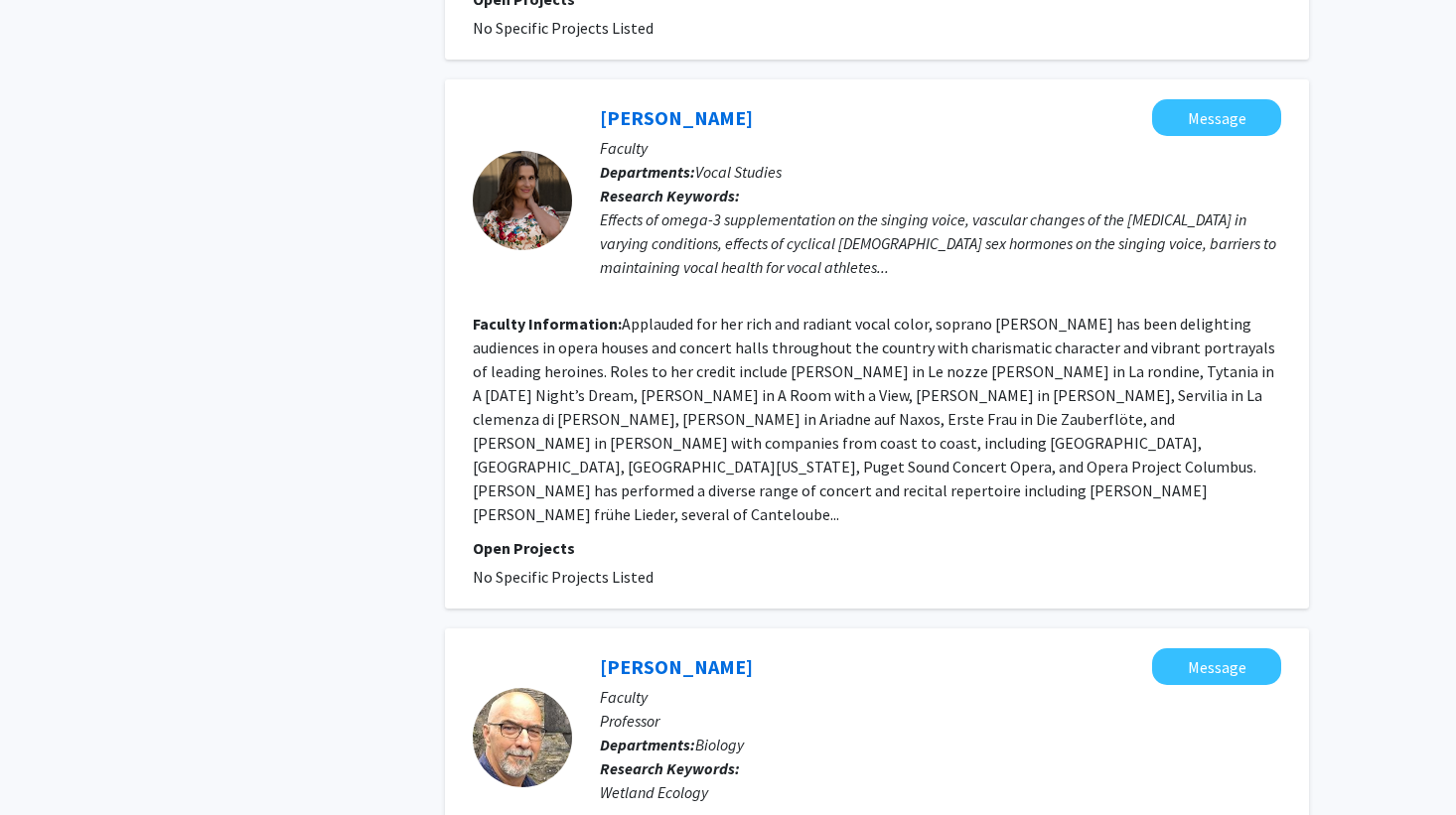 scroll, scrollTop: 3669, scrollLeft: 0, axis: vertical 